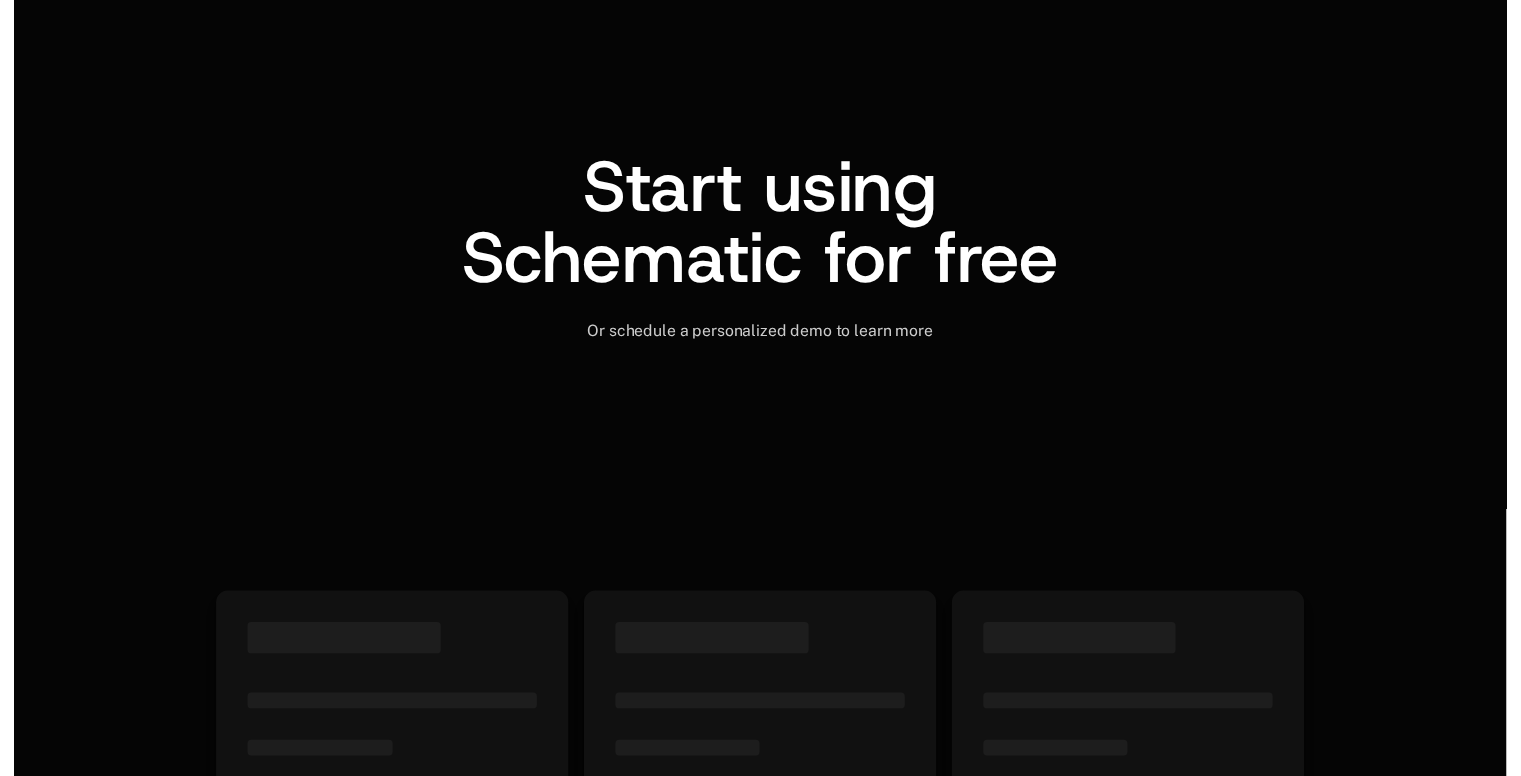 scroll, scrollTop: 0, scrollLeft: 0, axis: both 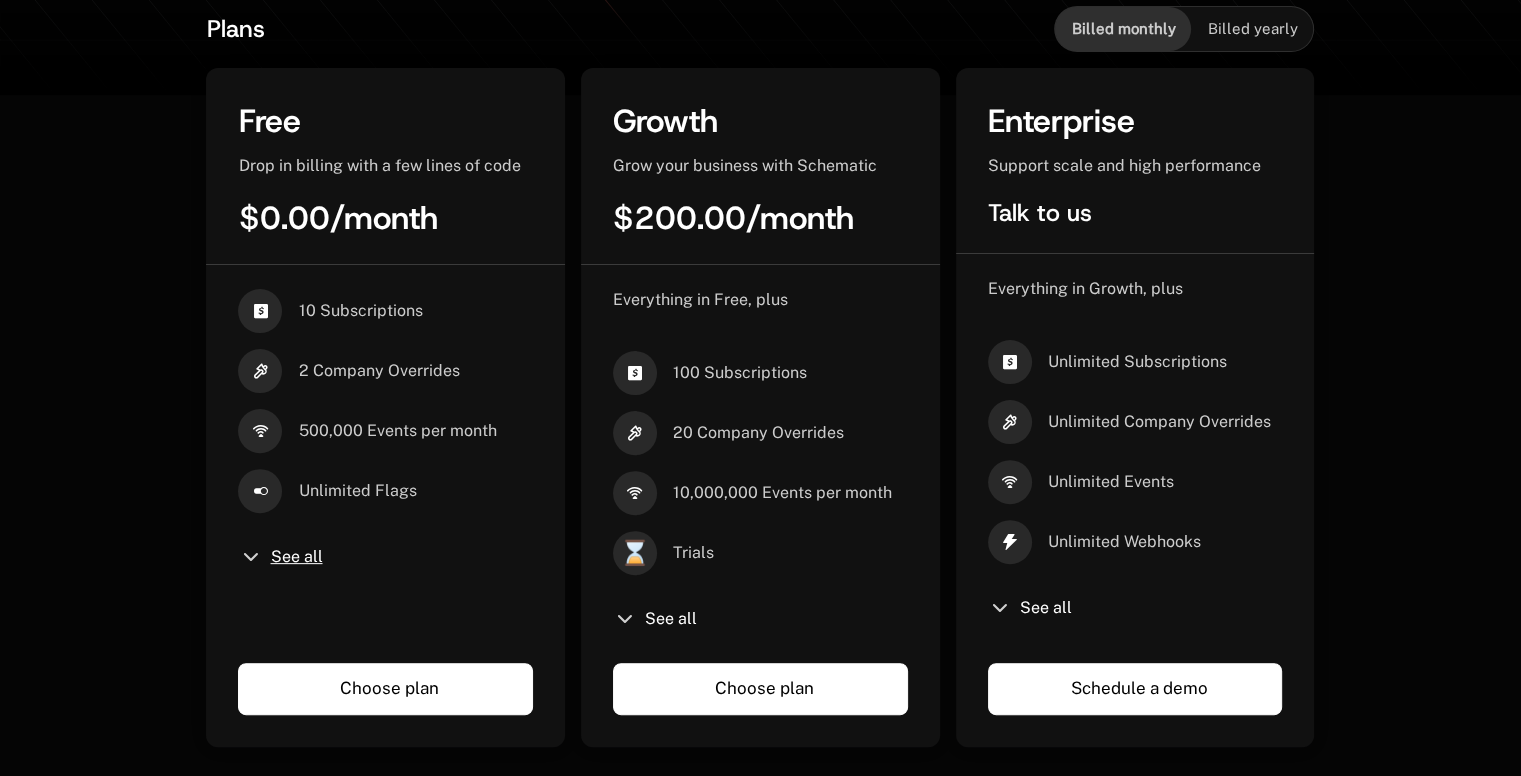 click on "See all" at bounding box center (296, 557) 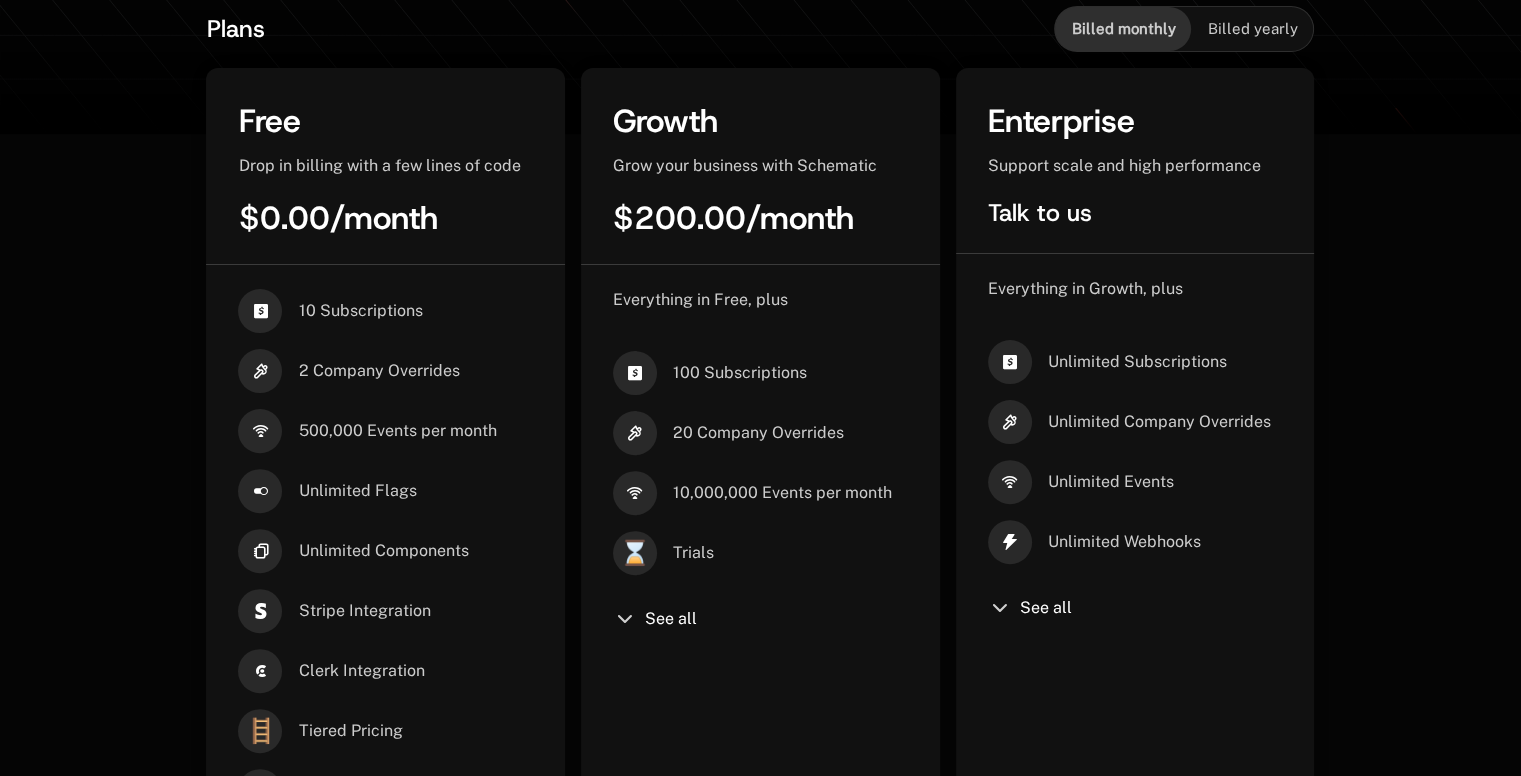 scroll, scrollTop: 538, scrollLeft: 0, axis: vertical 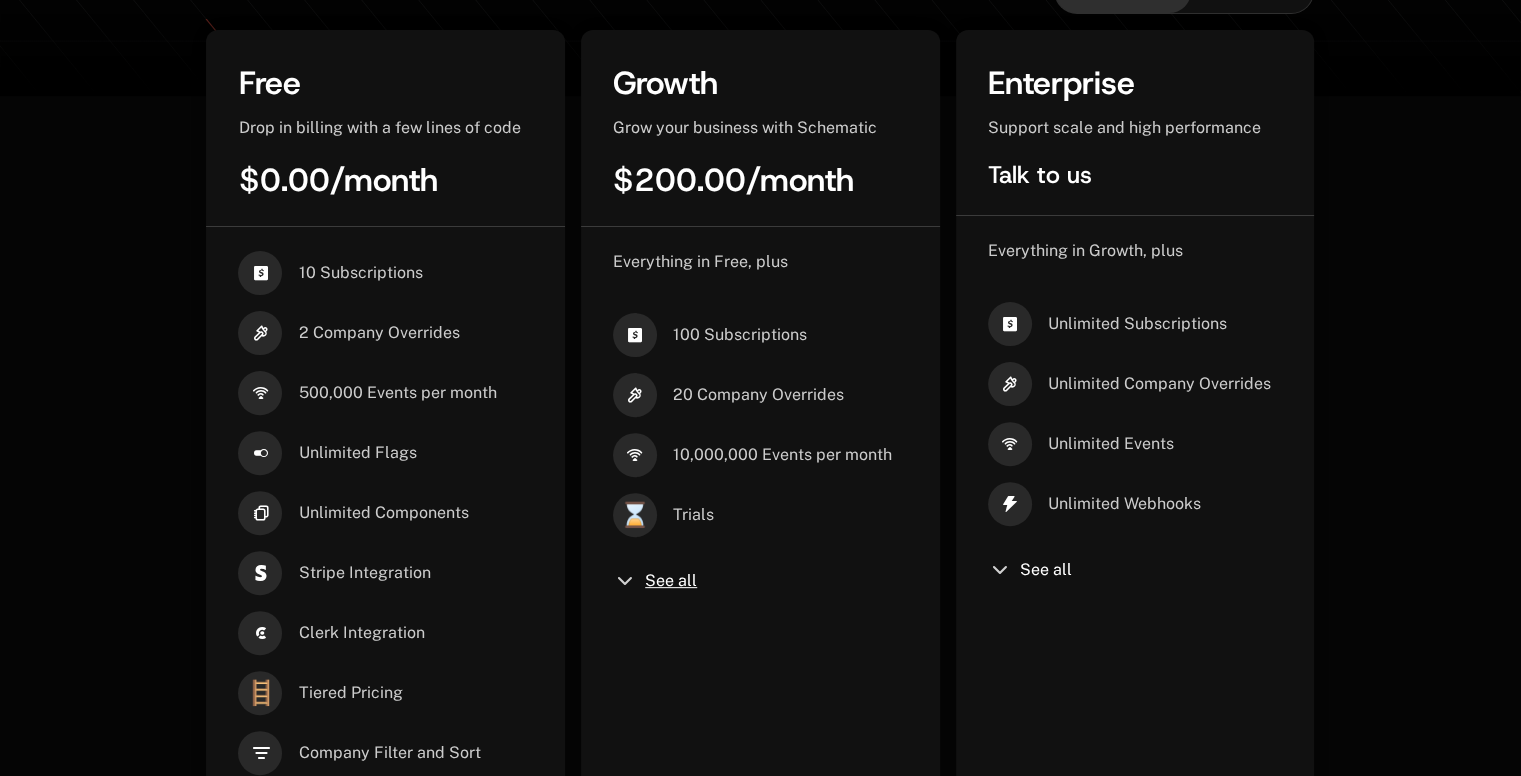 click on "See all" at bounding box center (671, 581) 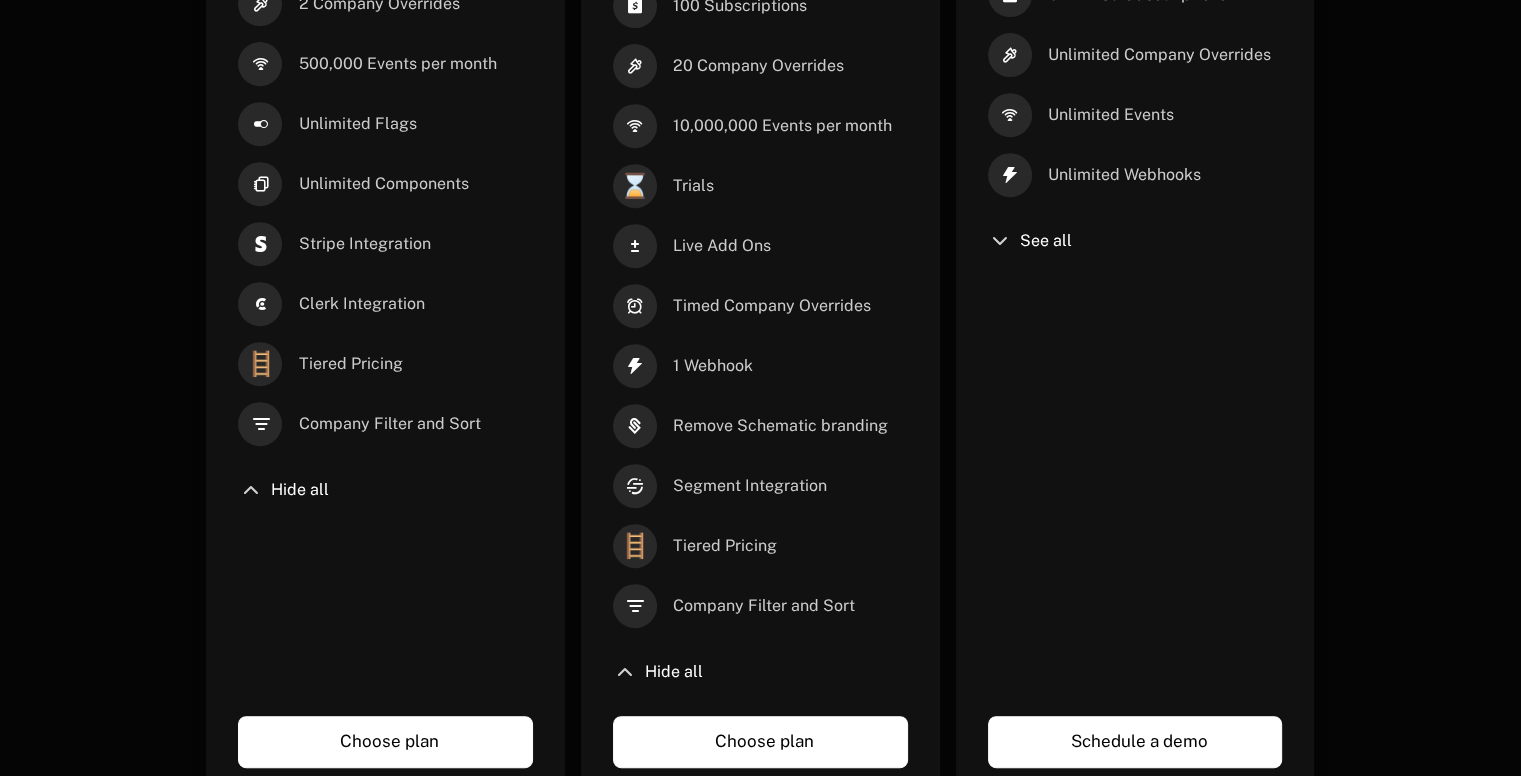 scroll, scrollTop: 467, scrollLeft: 0, axis: vertical 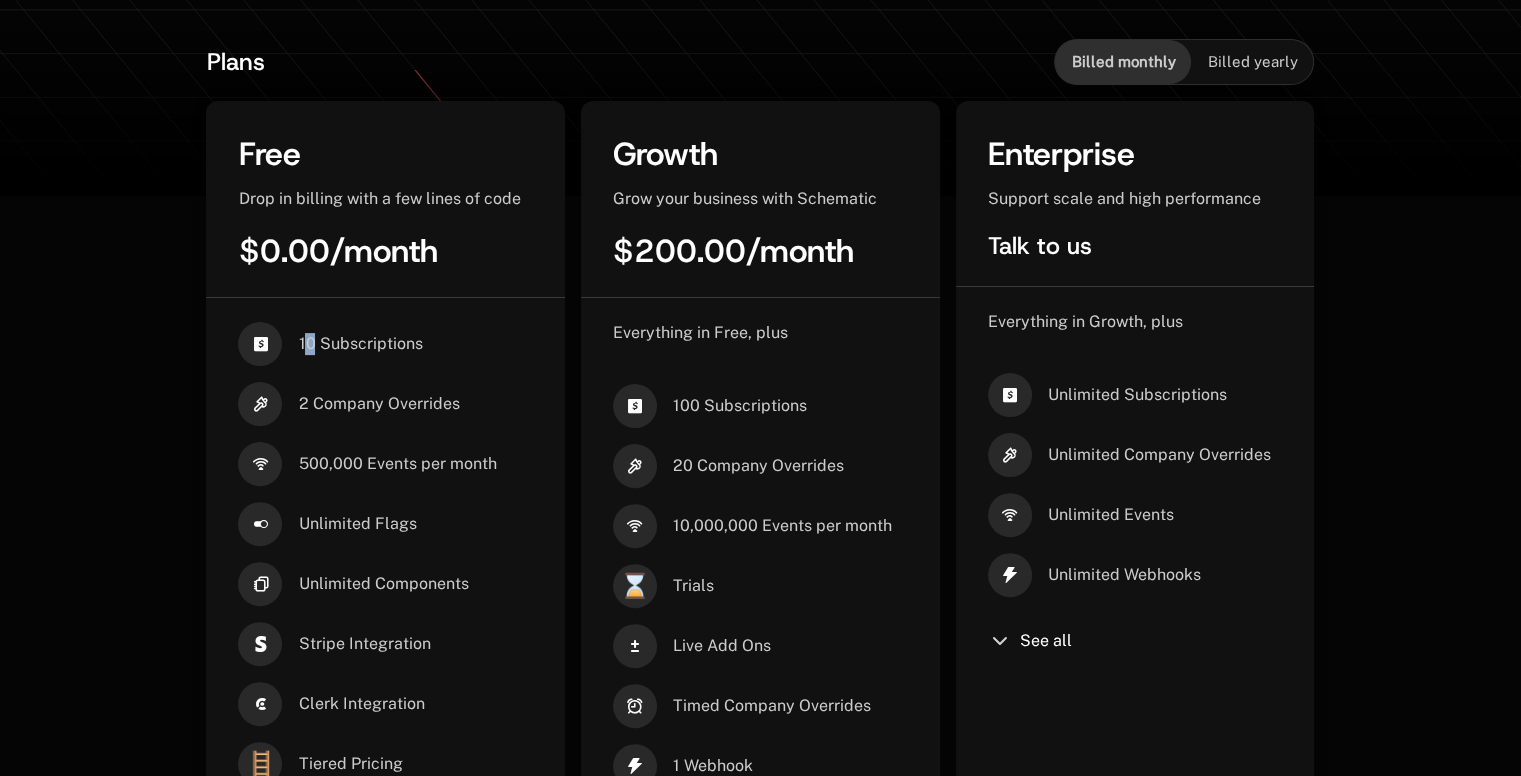 drag, startPoint x: 313, startPoint y: 345, endPoint x: 302, endPoint y: 343, distance: 11.18034 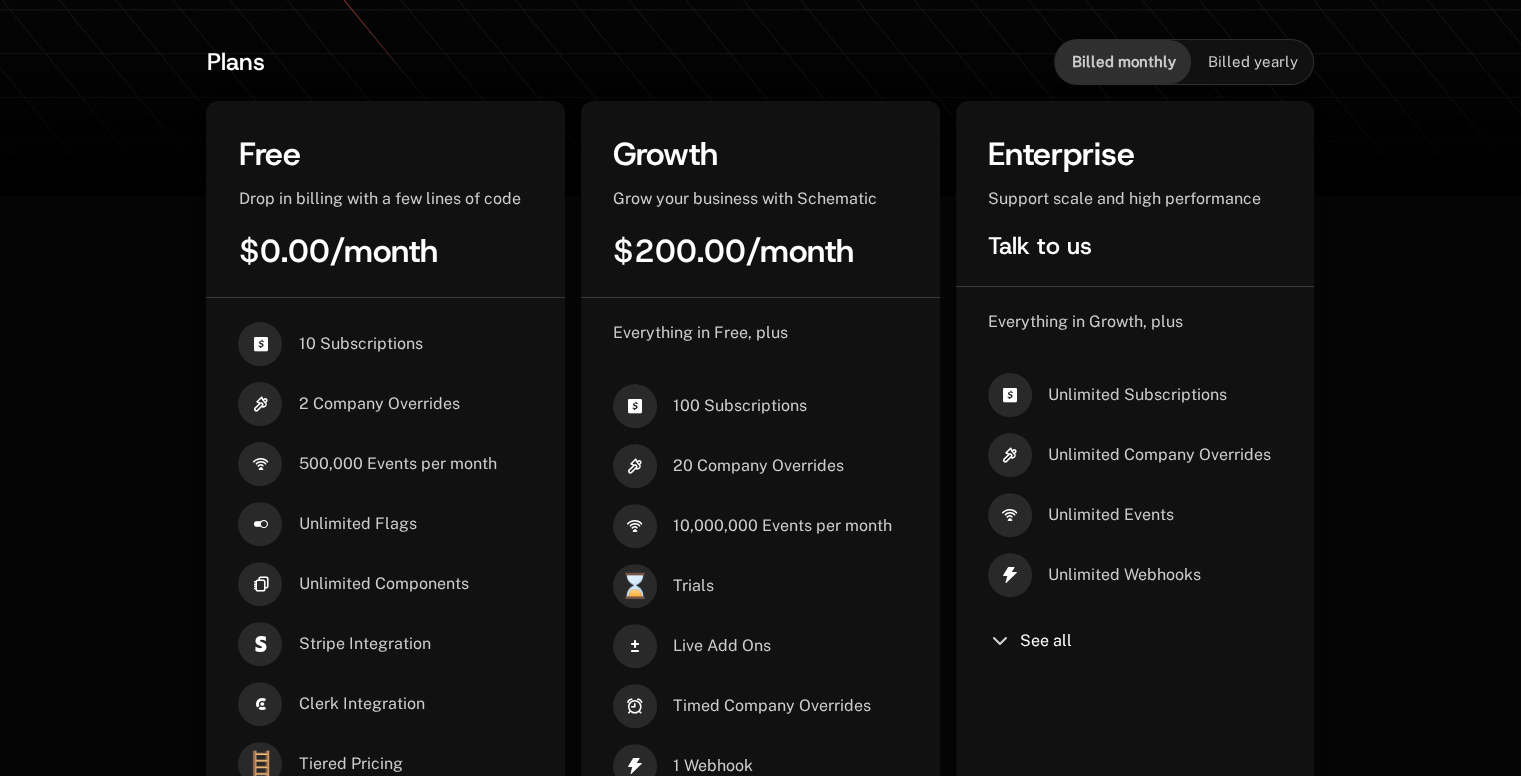 click on "10   Subscriptions" at bounding box center (360, 344) 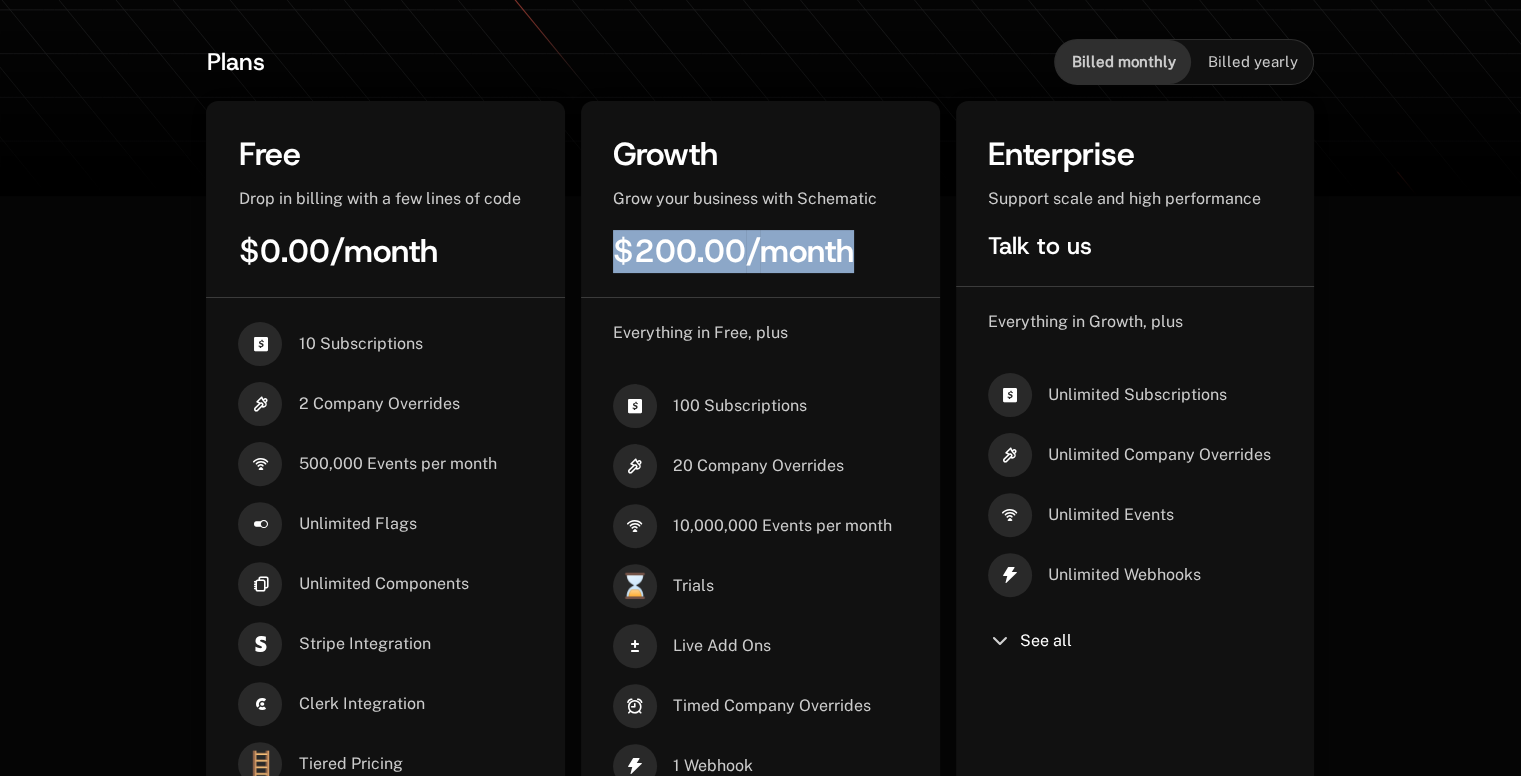 drag, startPoint x: 669, startPoint y: 247, endPoint x: 927, endPoint y: 236, distance: 258.23438 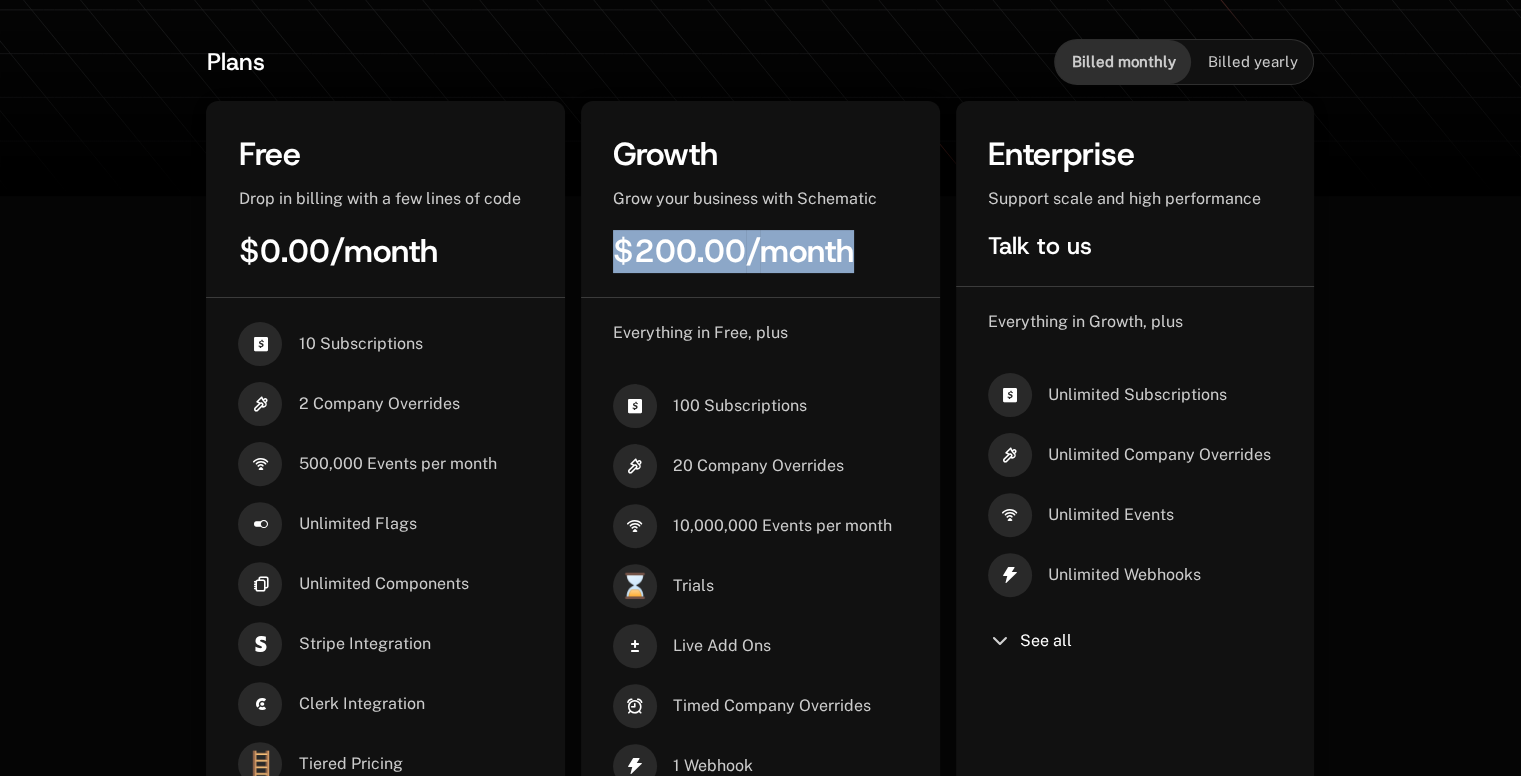 click on "/ month" at bounding box center (800, 251) 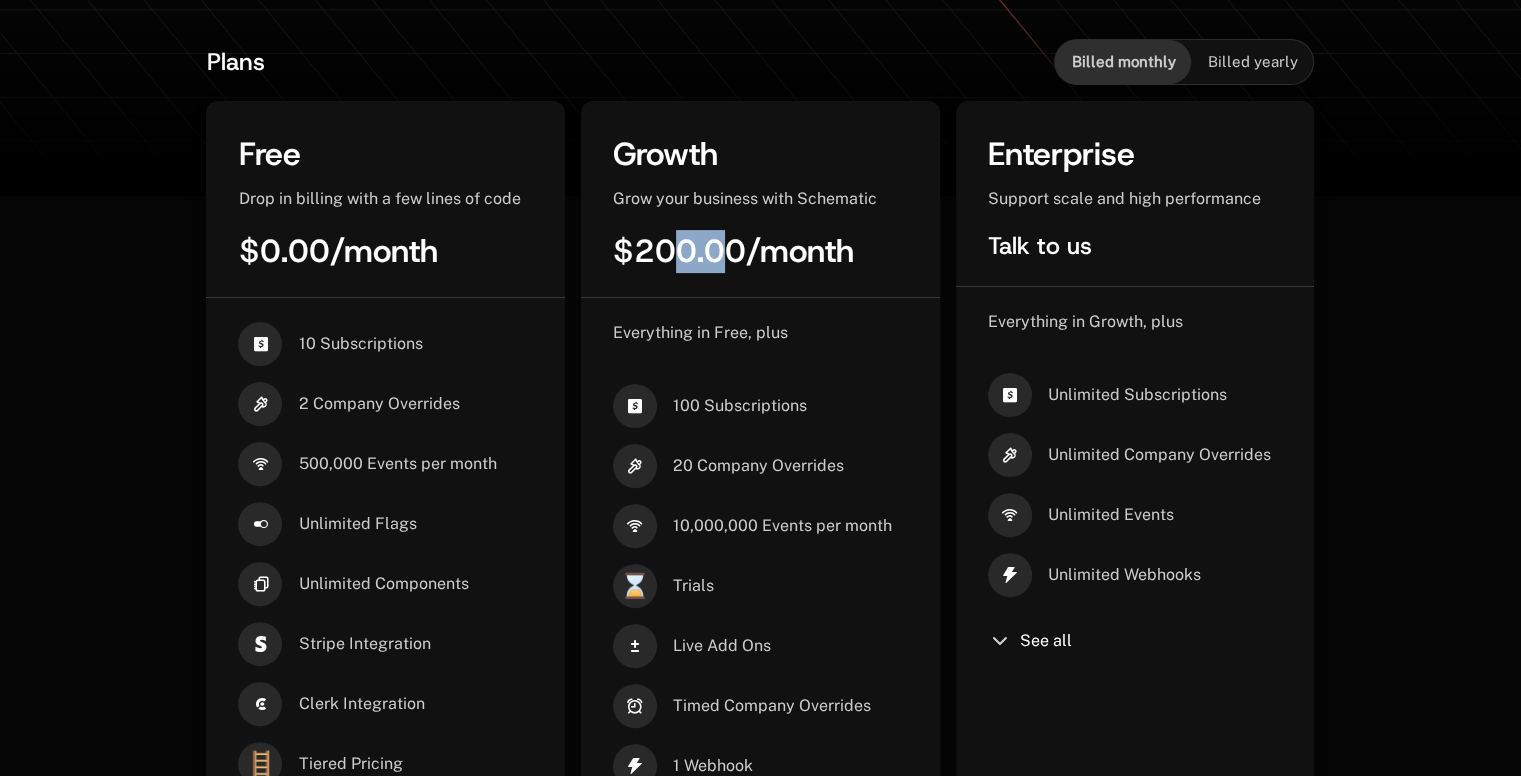 drag, startPoint x: 682, startPoint y: 248, endPoint x: 720, endPoint y: 245, distance: 38.118237 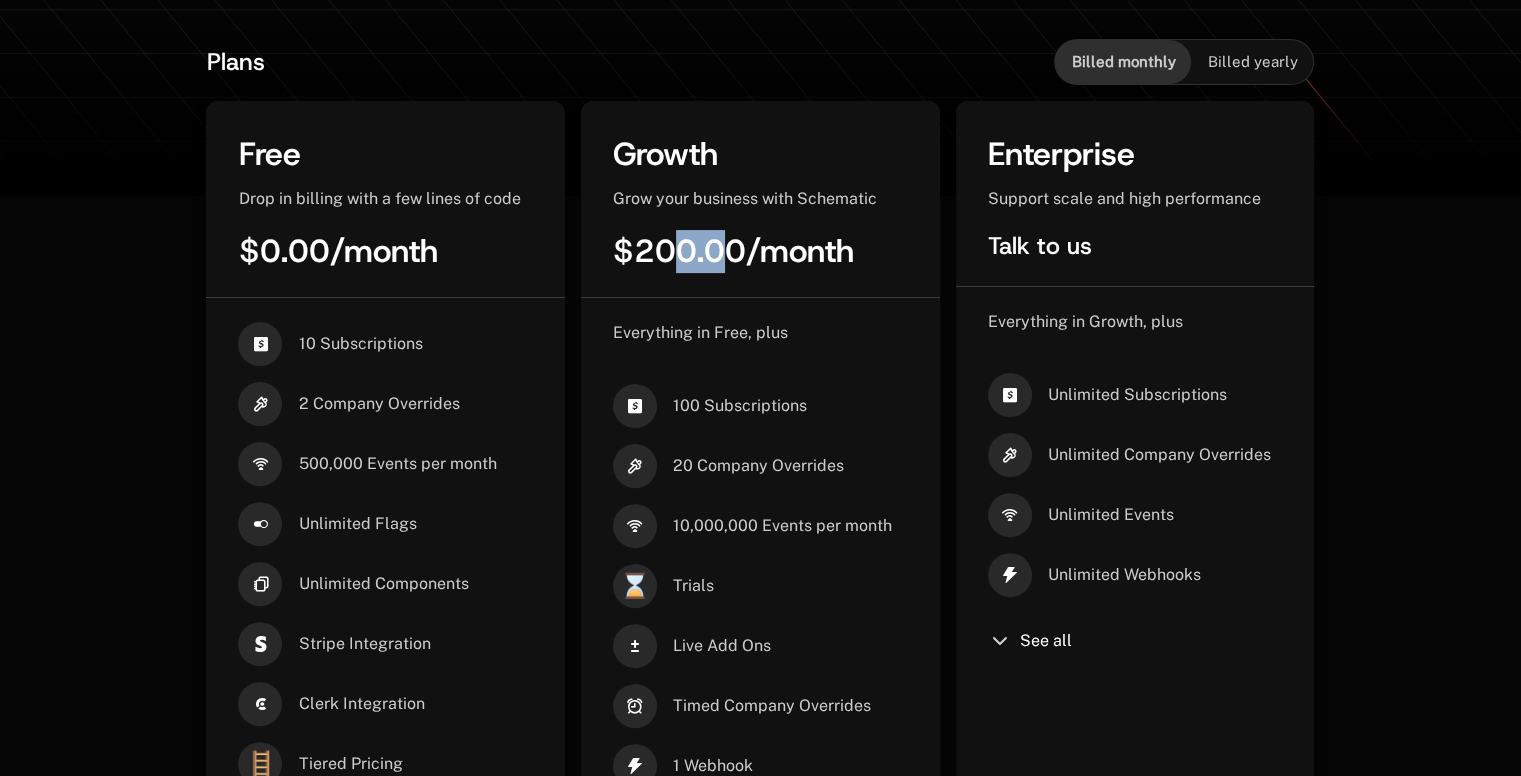 click on "$200.00" at bounding box center (679, 251) 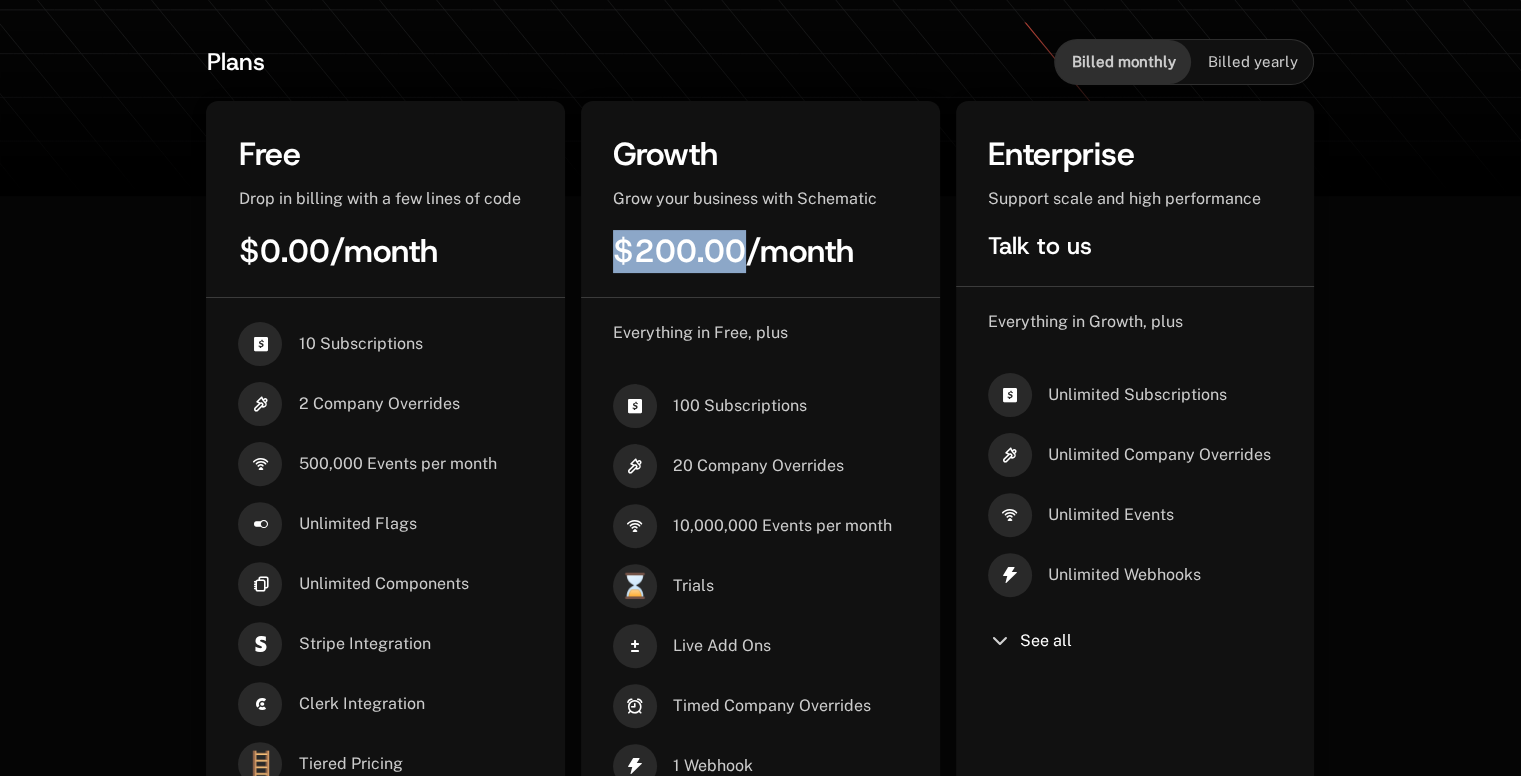 drag, startPoint x: 619, startPoint y: 249, endPoint x: 743, endPoint y: 244, distance: 124.10077 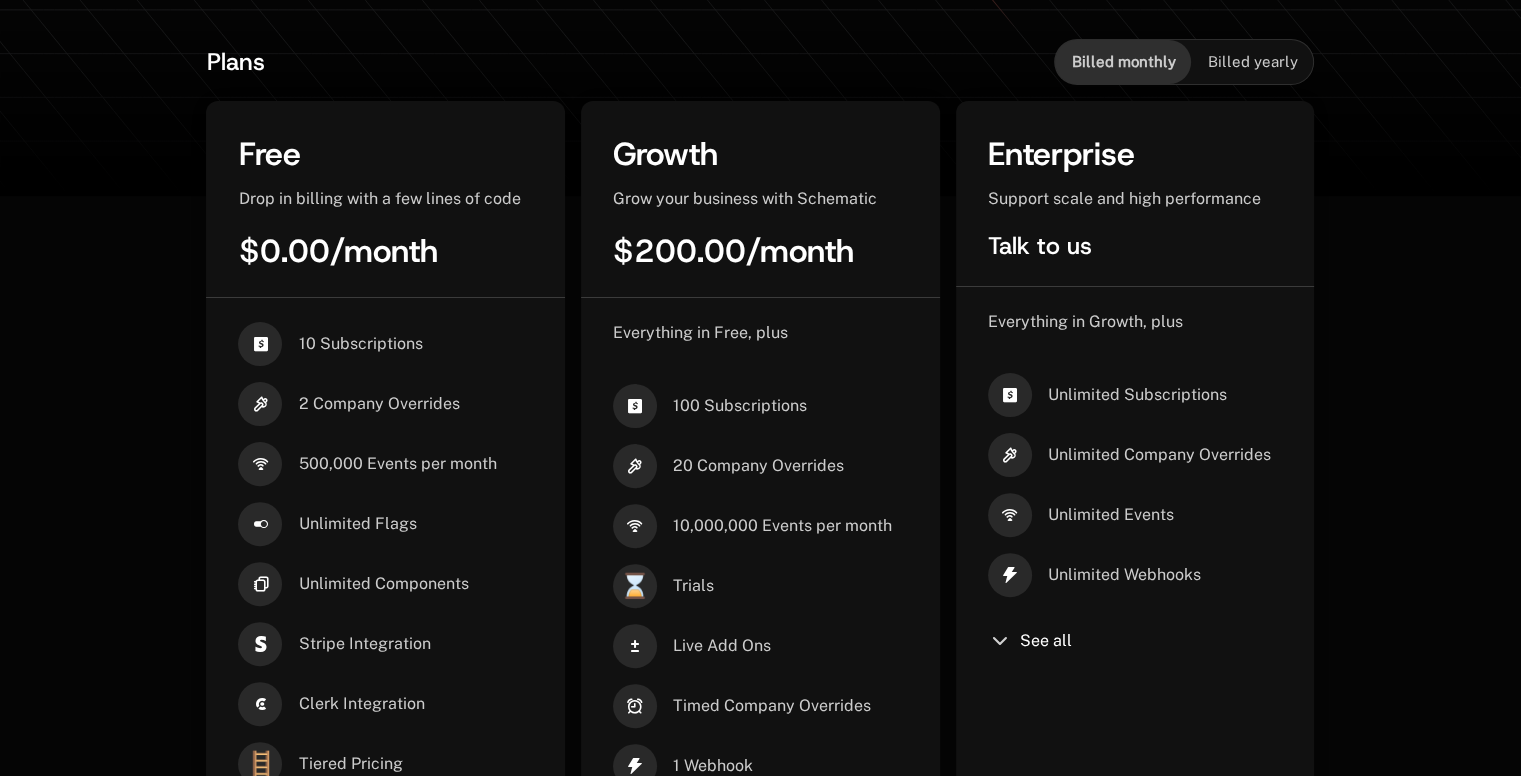 click on "Billed yearly" at bounding box center [1252, 62] 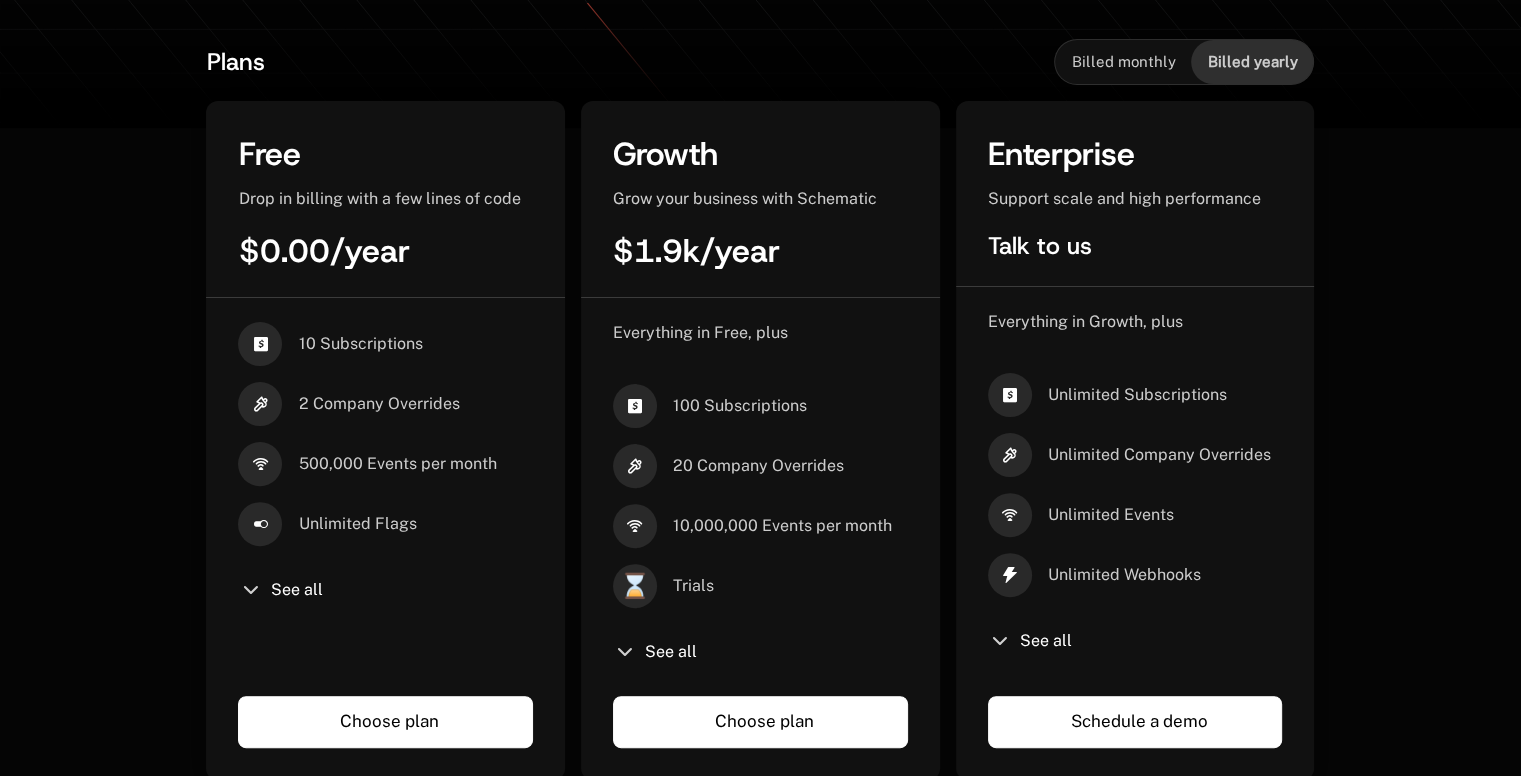 scroll, scrollTop: 400, scrollLeft: 0, axis: vertical 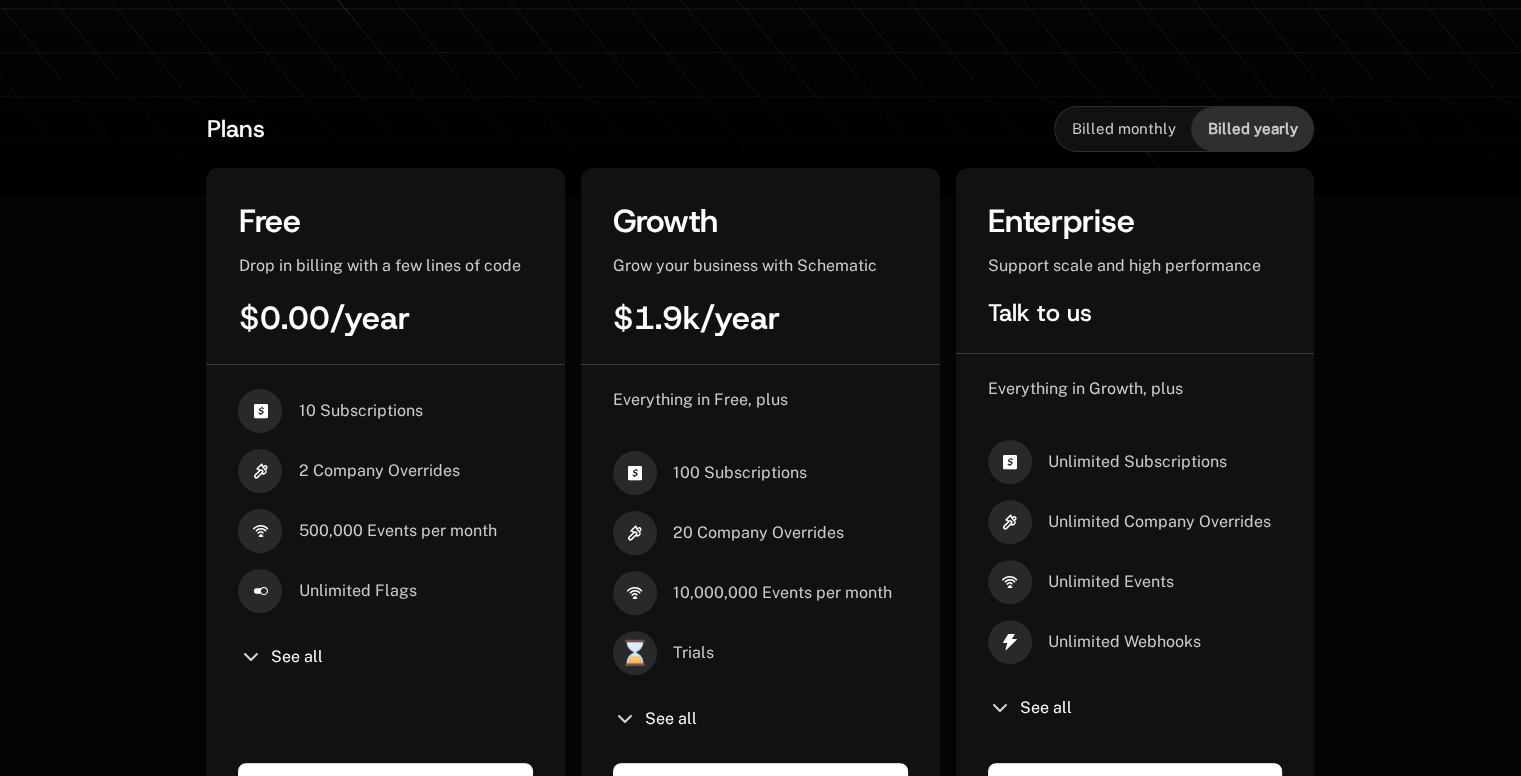 click on "Billed monthly" at bounding box center (1123, 129) 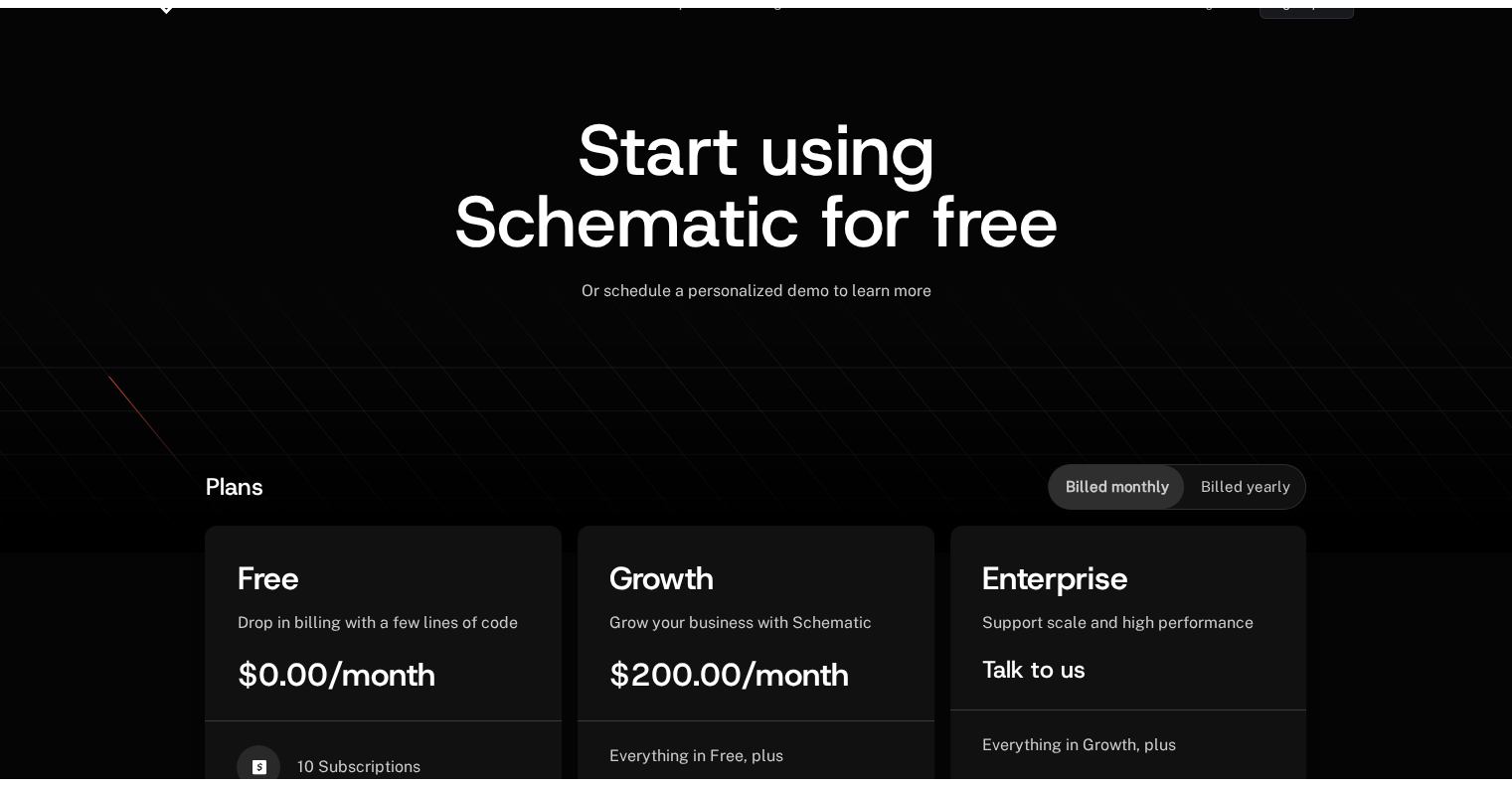 scroll, scrollTop: 0, scrollLeft: 0, axis: both 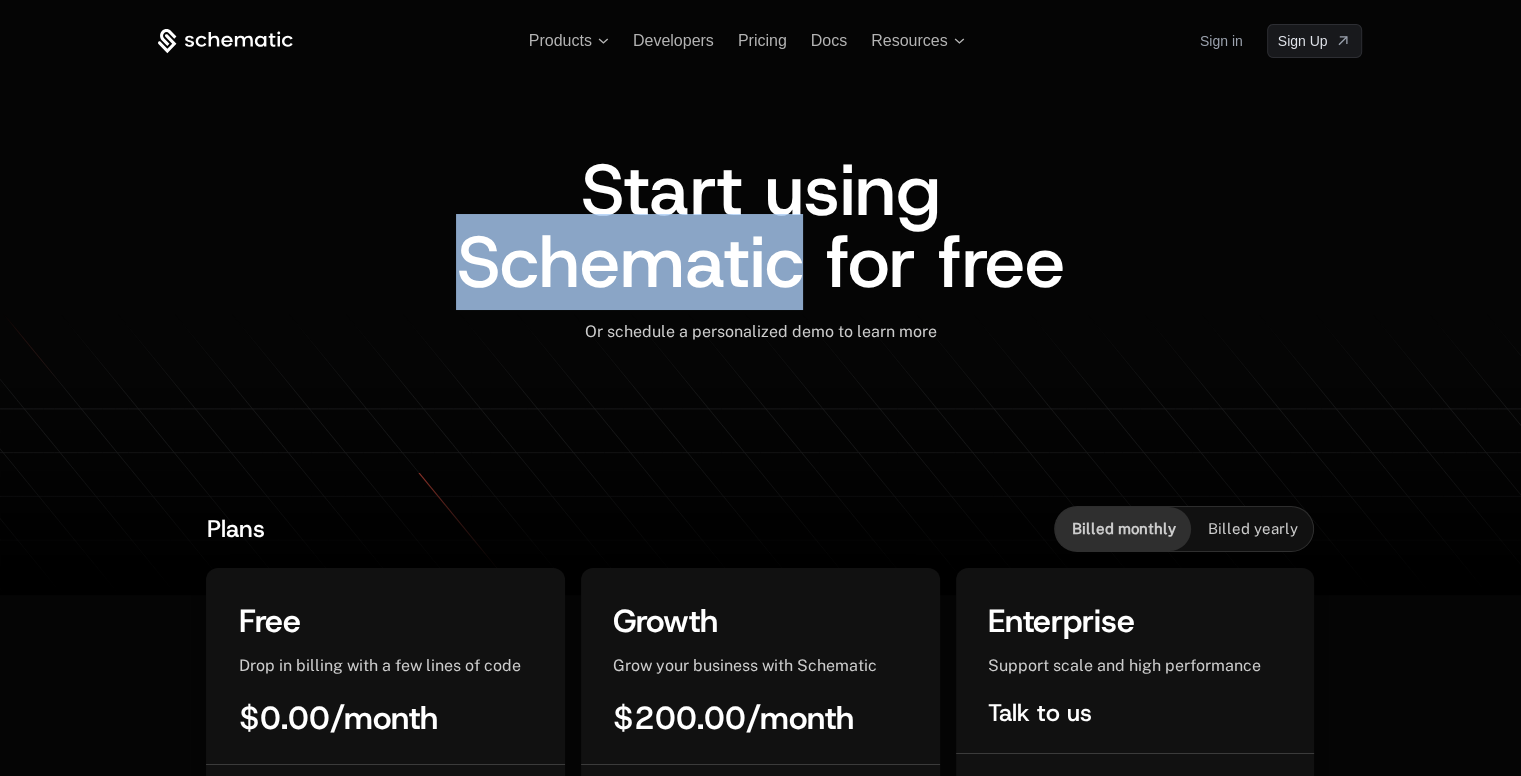 drag, startPoint x: 475, startPoint y: 266, endPoint x: 809, endPoint y: 261, distance: 334.0374 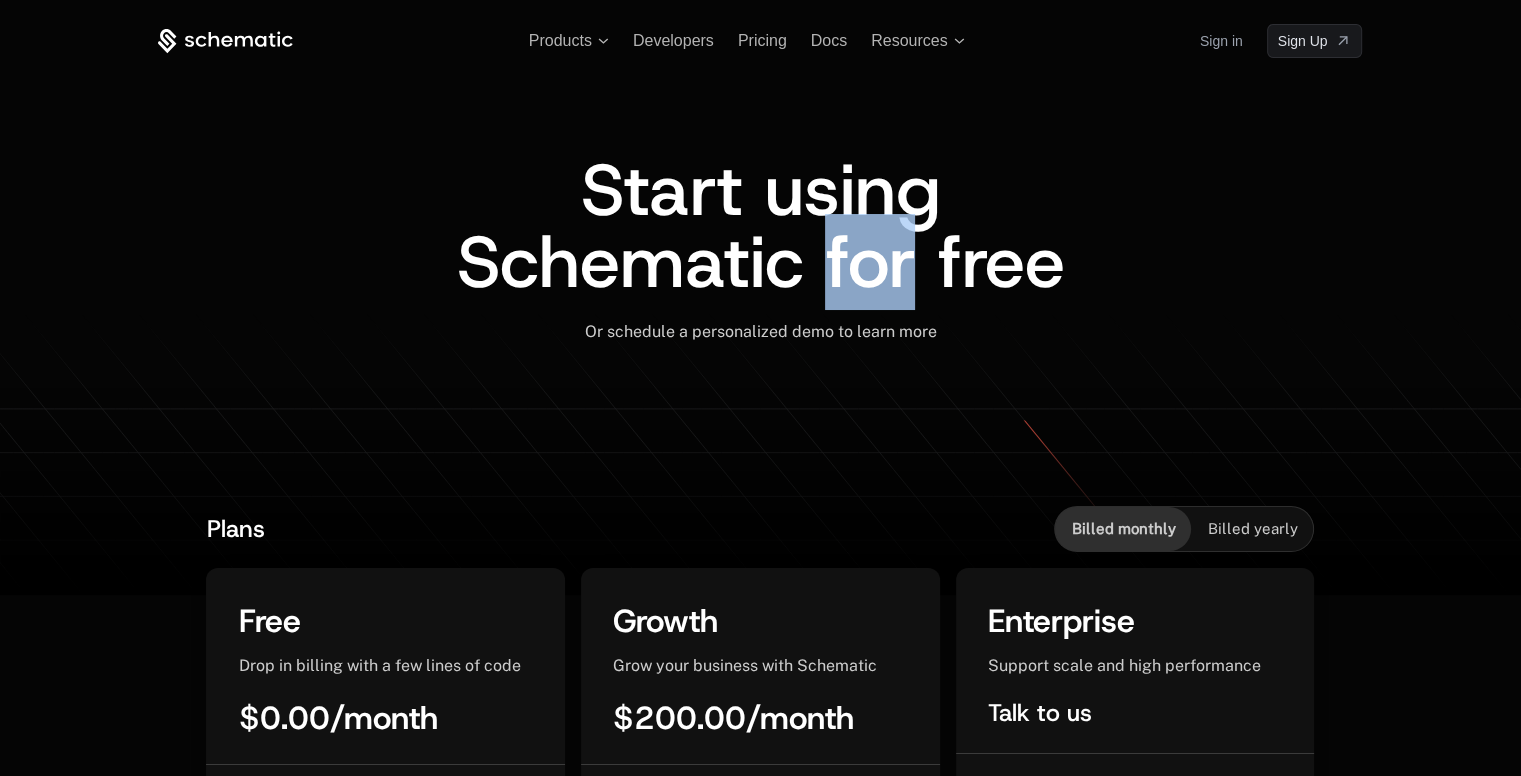 drag, startPoint x: 910, startPoint y: 263, endPoint x: 826, endPoint y: 265, distance: 84.0238 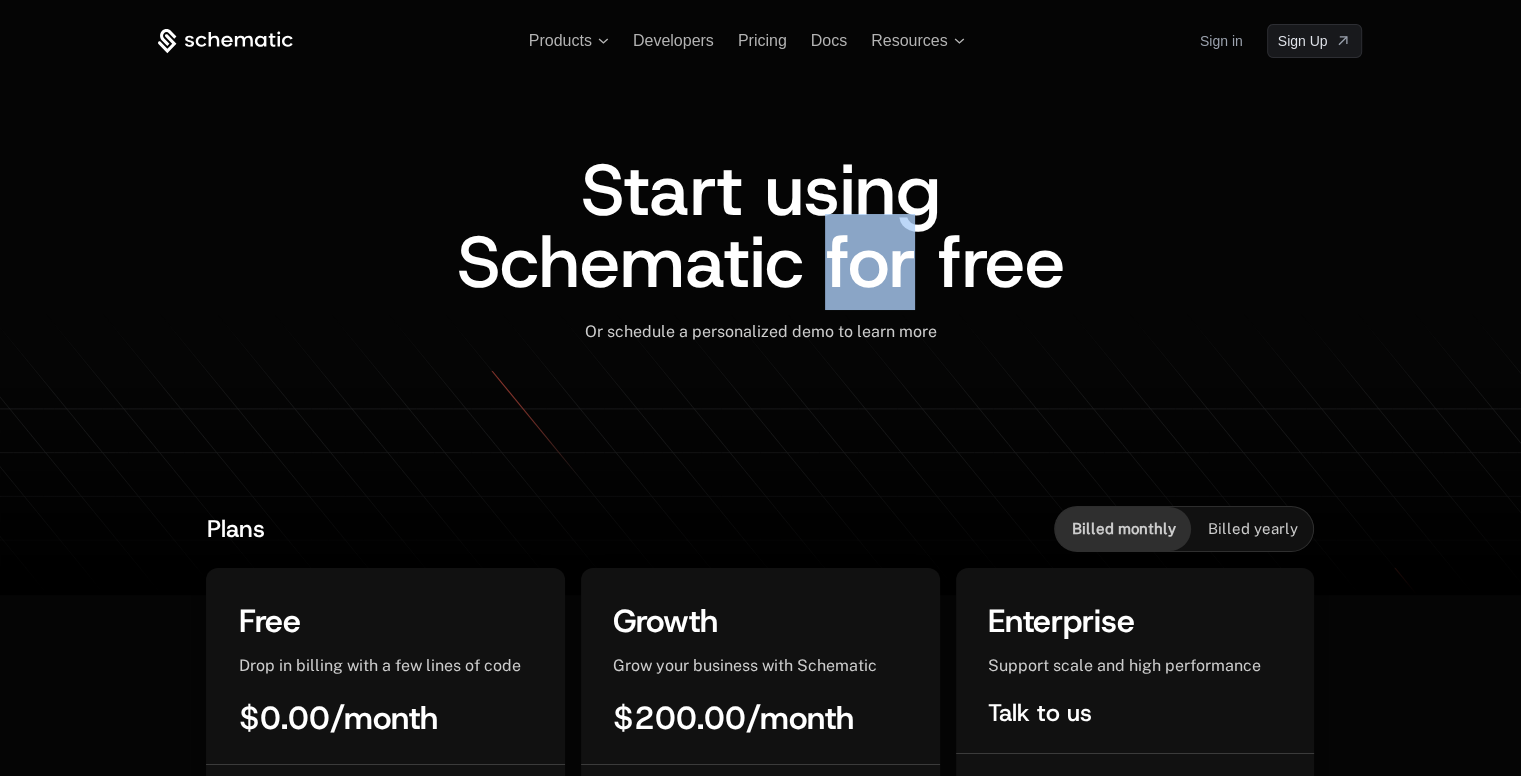 click on "Start using Schematic for free" at bounding box center (760, 226) 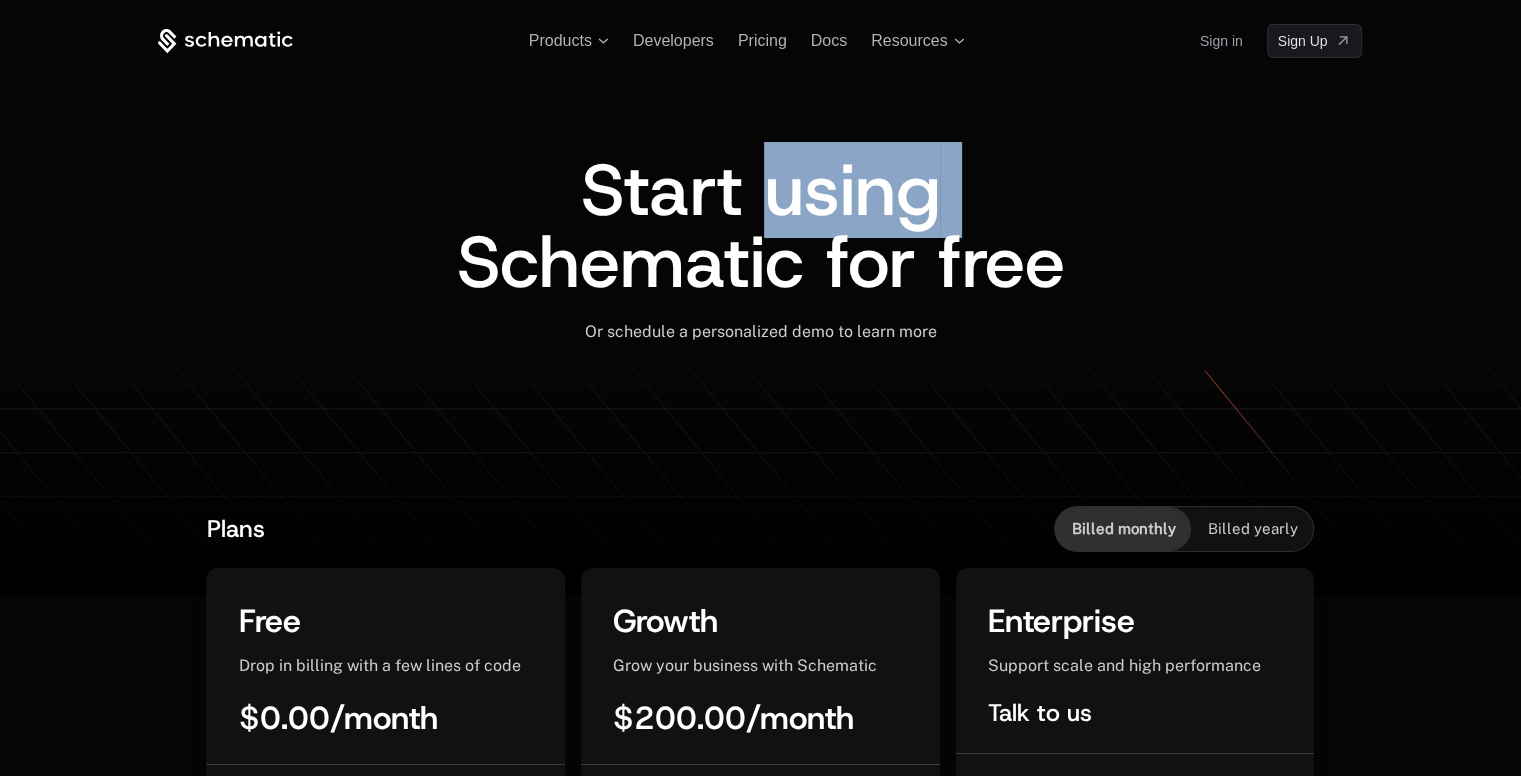 drag, startPoint x: 772, startPoint y: 197, endPoint x: 958, endPoint y: 189, distance: 186.17197 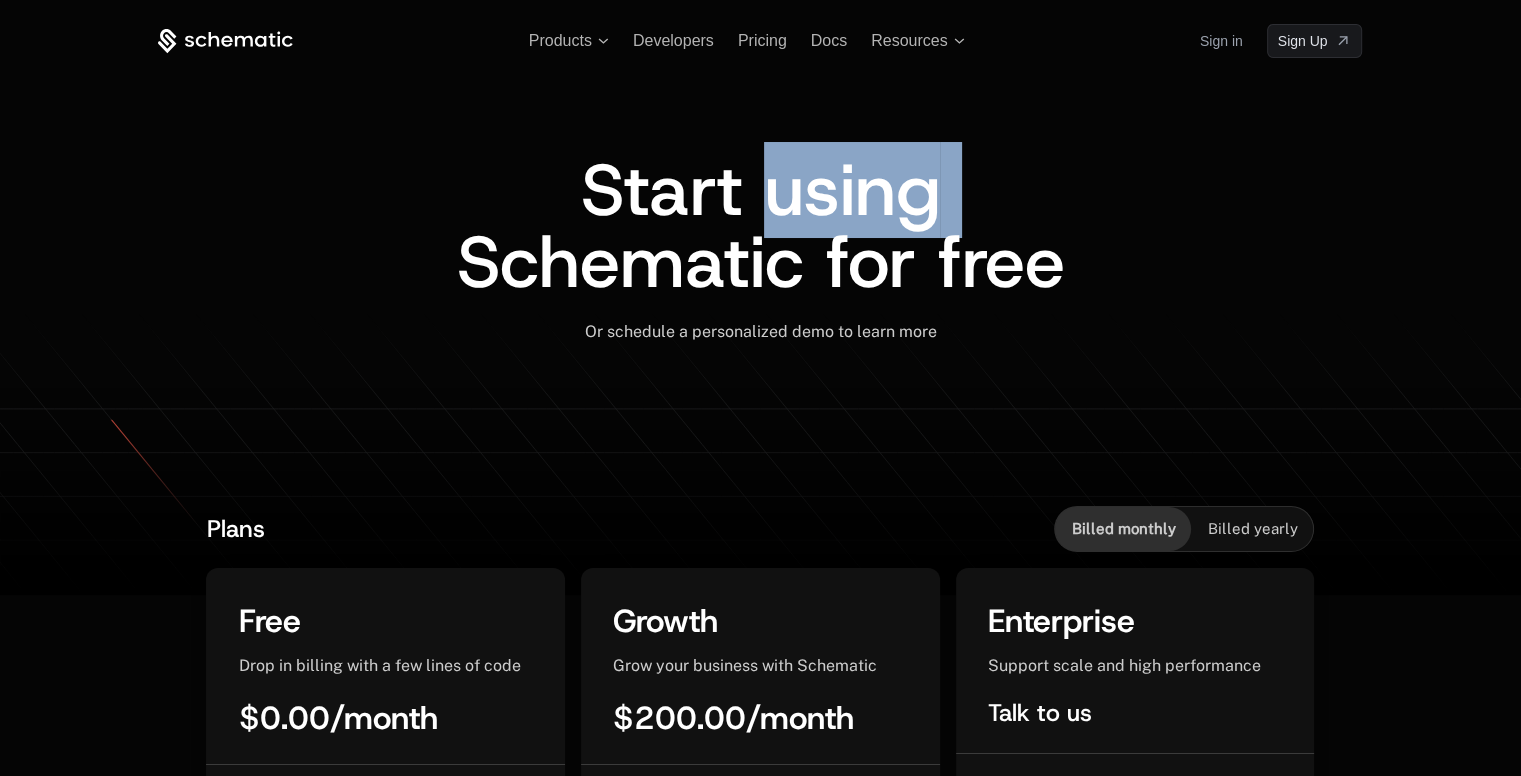 click on "Start using Schematic for free" at bounding box center (760, 226) 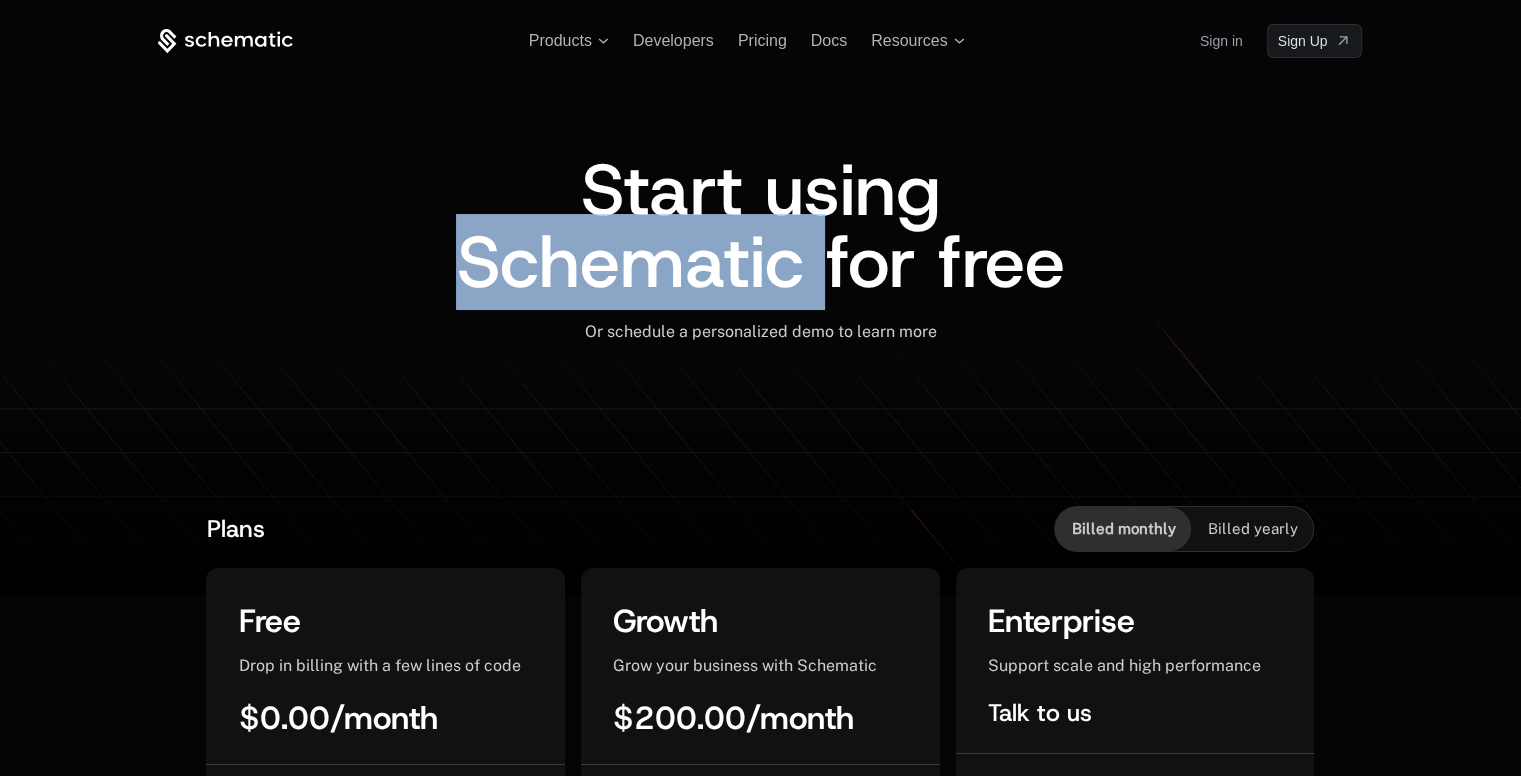 drag, startPoint x: 459, startPoint y: 267, endPoint x: 818, endPoint y: 259, distance: 359.0891 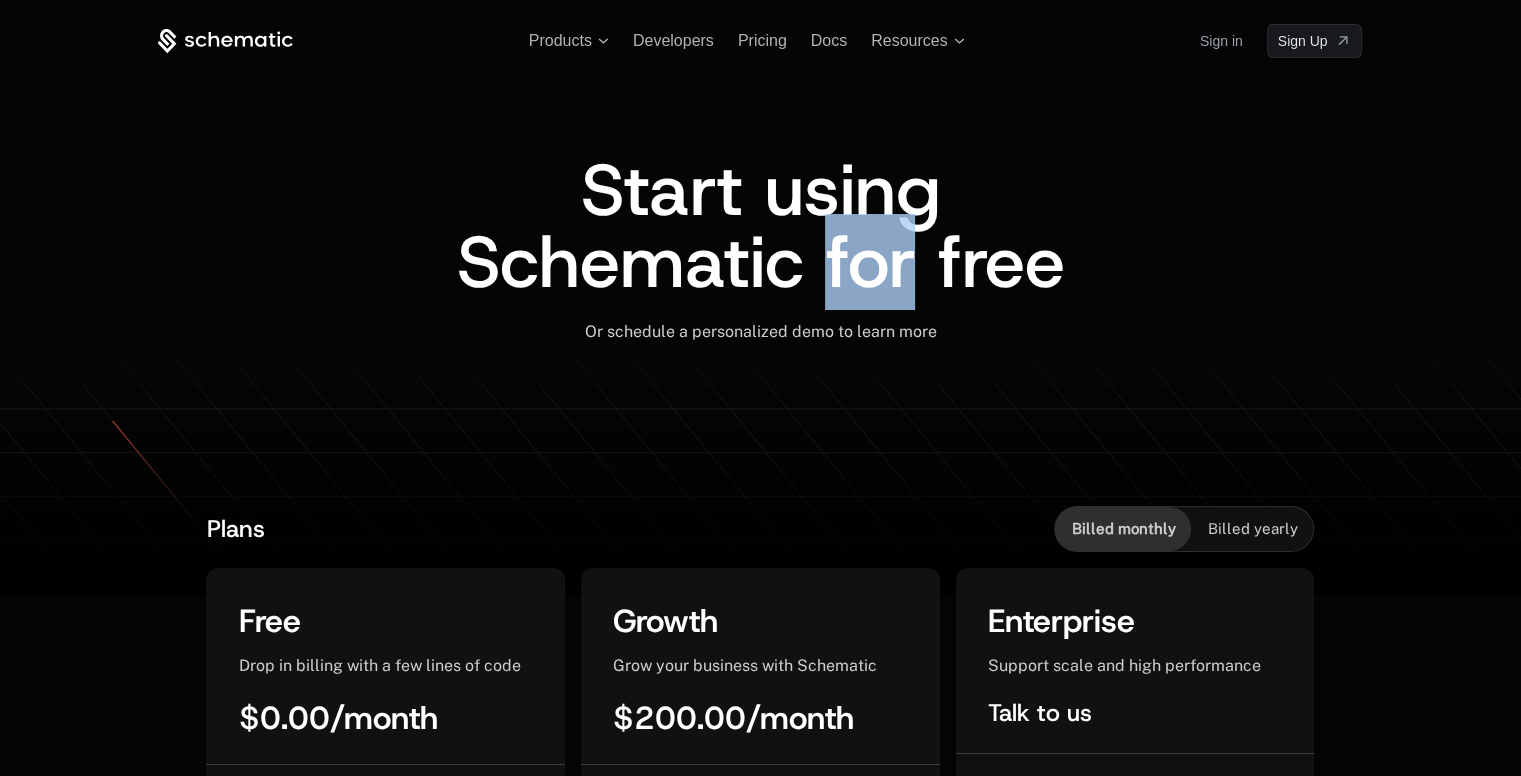 drag, startPoint x: 906, startPoint y: 260, endPoint x: 816, endPoint y: 265, distance: 90.13878 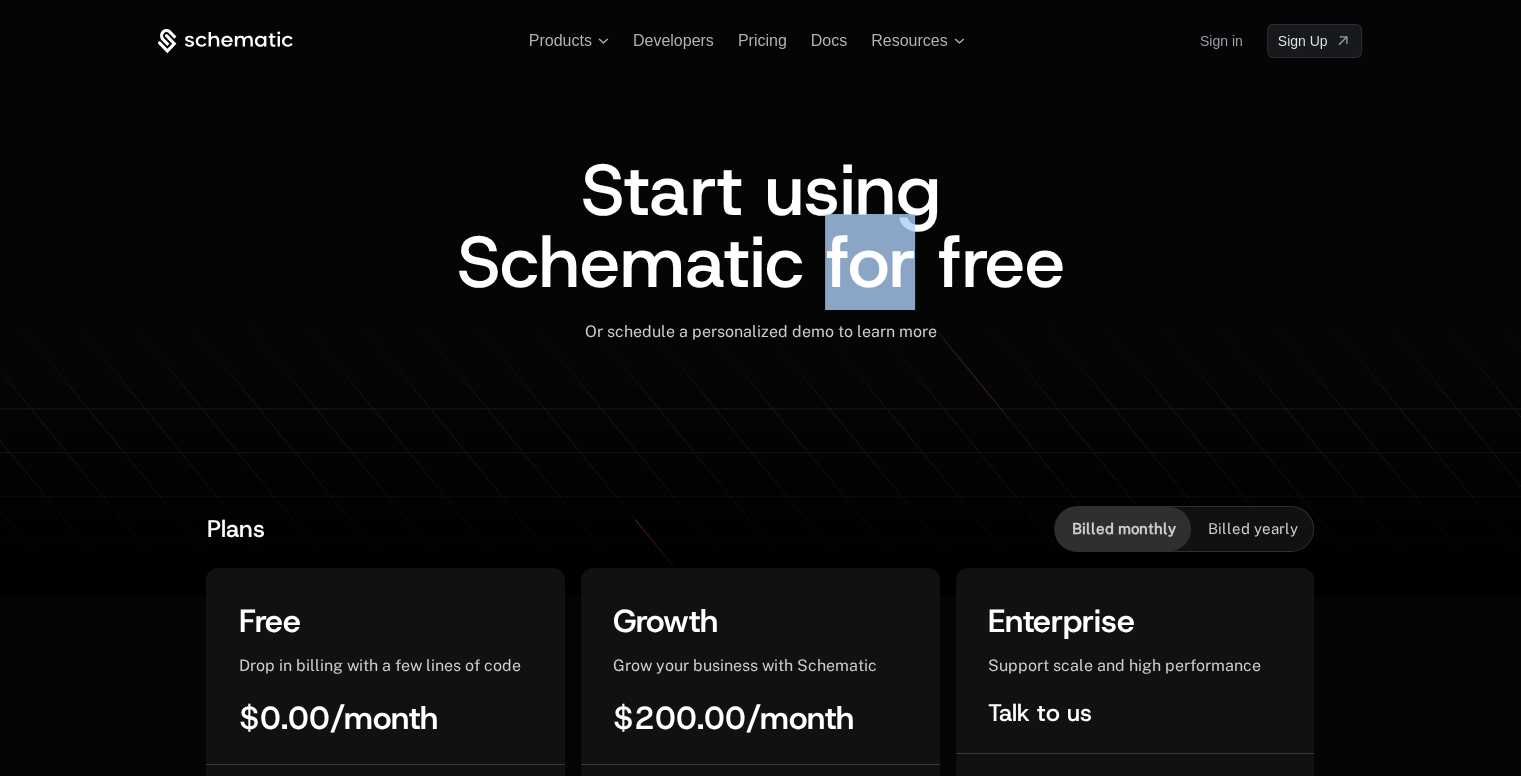 click on "Start using Schematic for free" at bounding box center [760, 226] 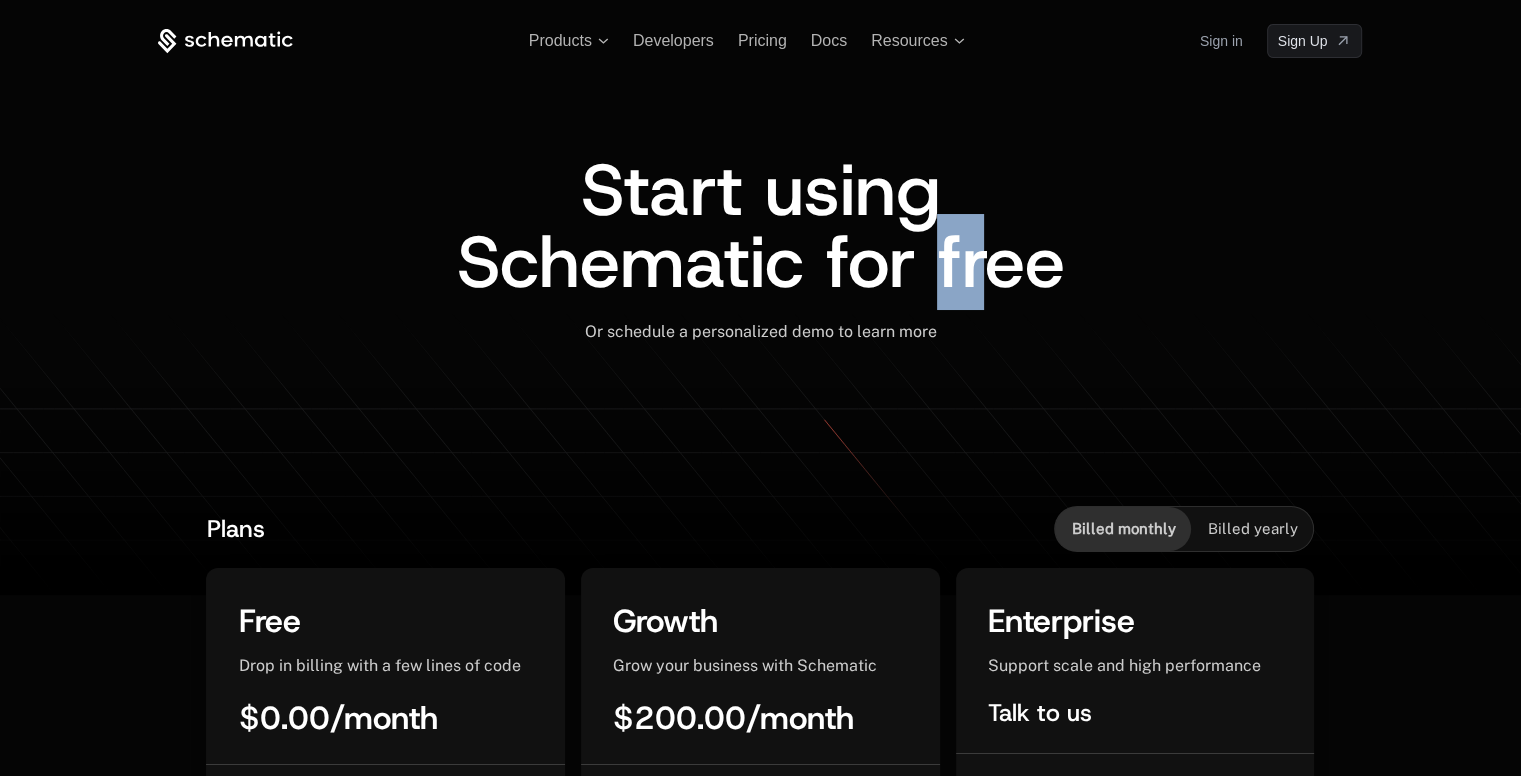drag, startPoint x: 943, startPoint y: 255, endPoint x: 979, endPoint y: 255, distance: 36 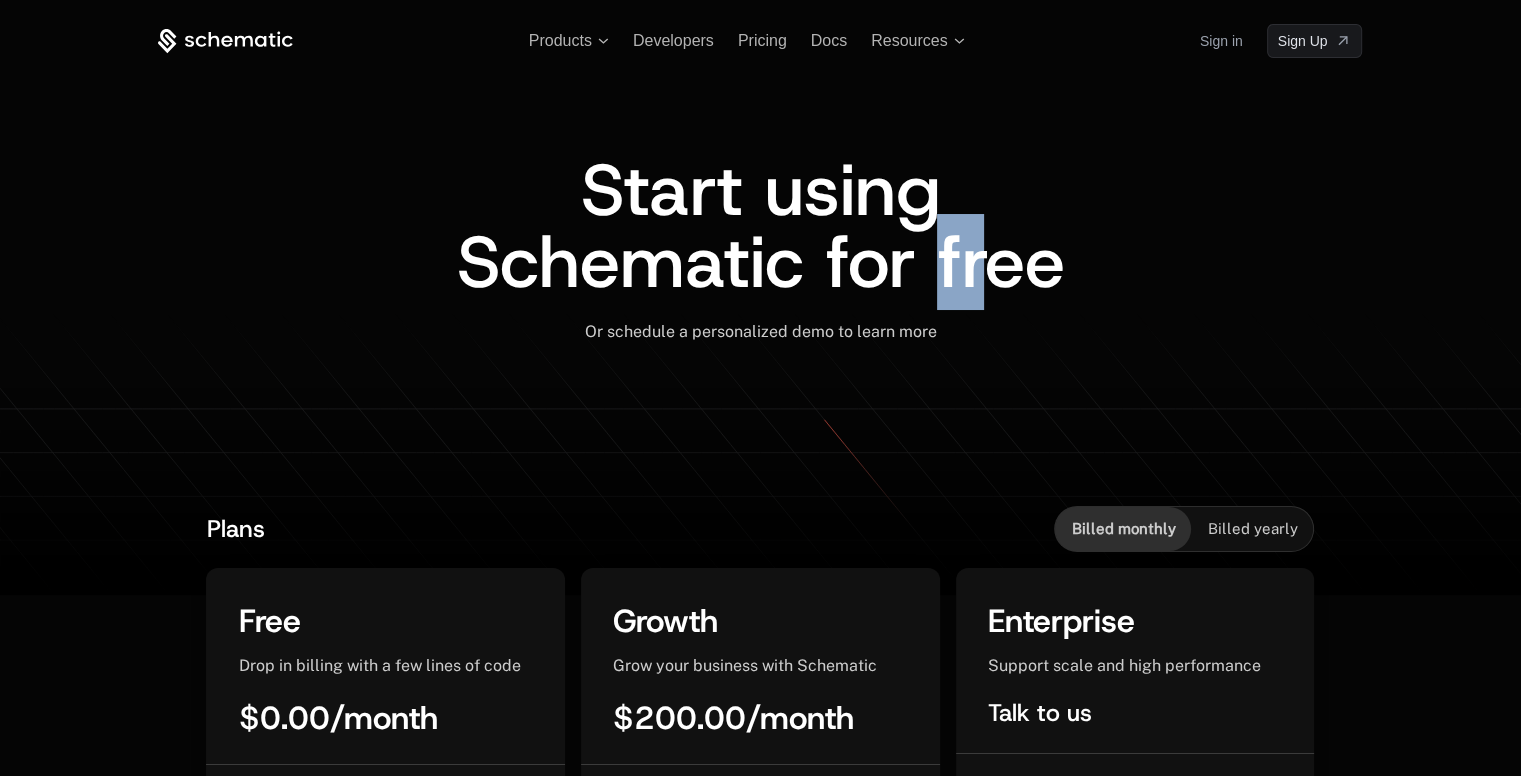 click on "Start using Schematic for free" at bounding box center (760, 226) 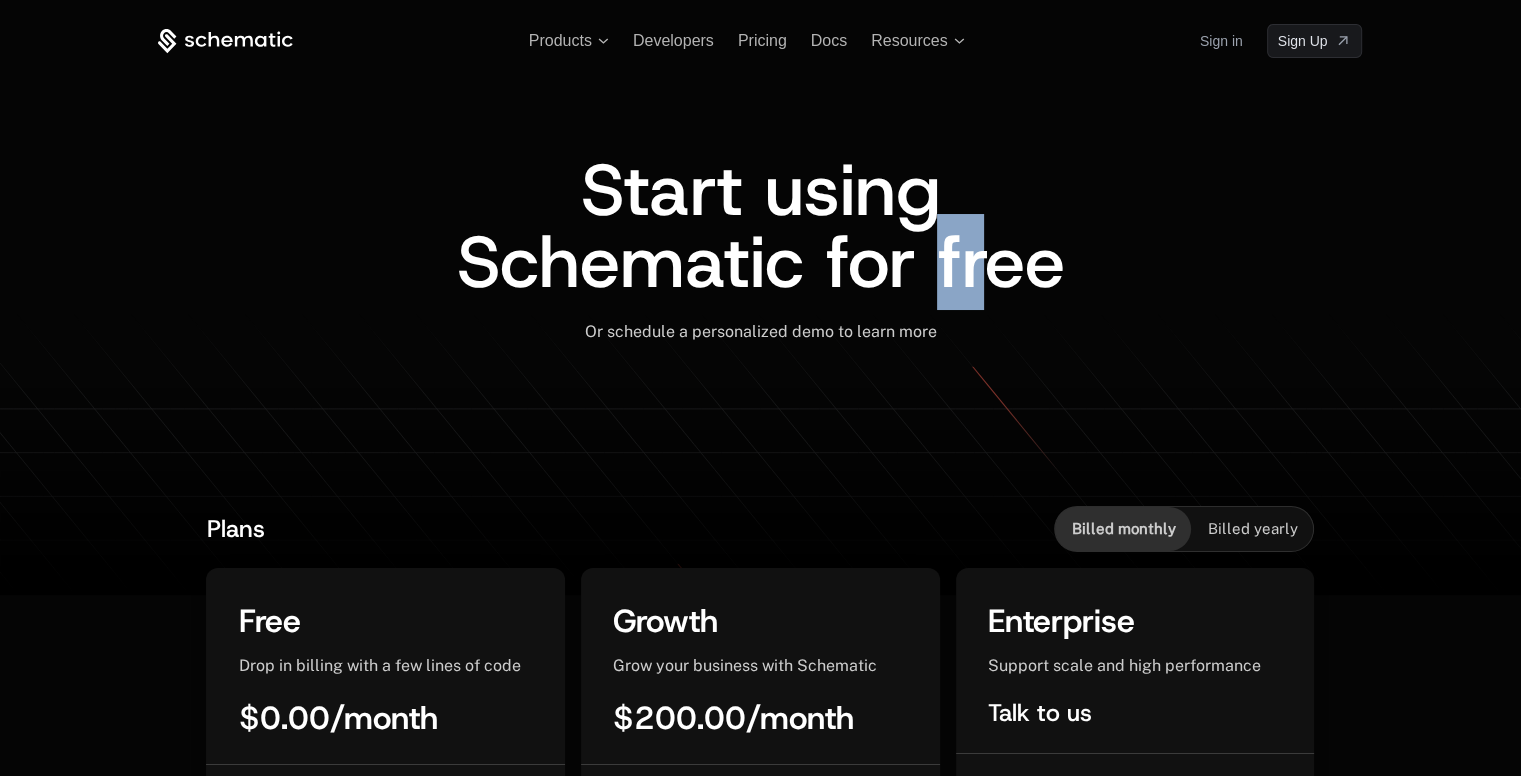 click on "Start using Schematic for free" at bounding box center (760, 226) 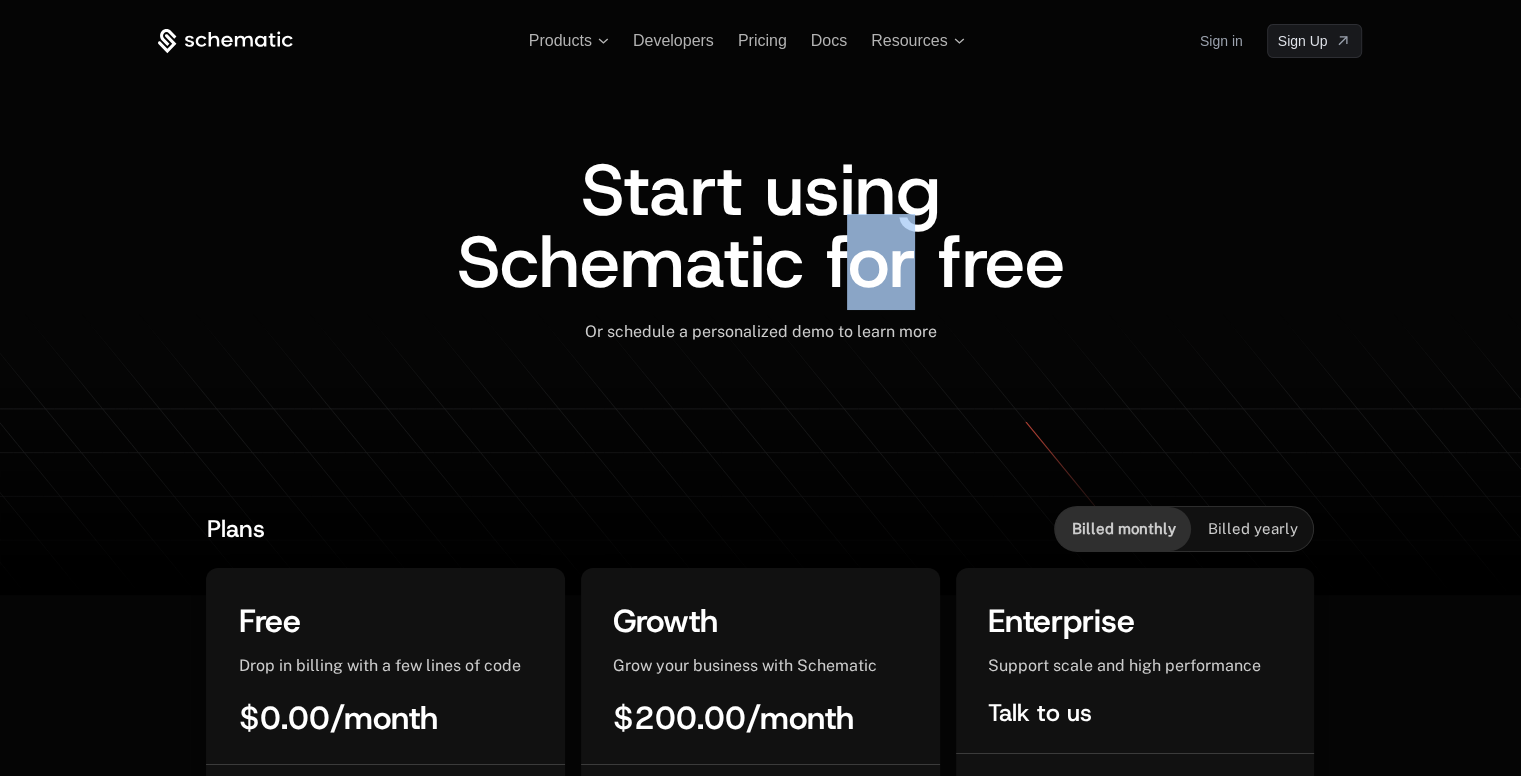 drag, startPoint x: 858, startPoint y: 261, endPoint x: 907, endPoint y: 261, distance: 49 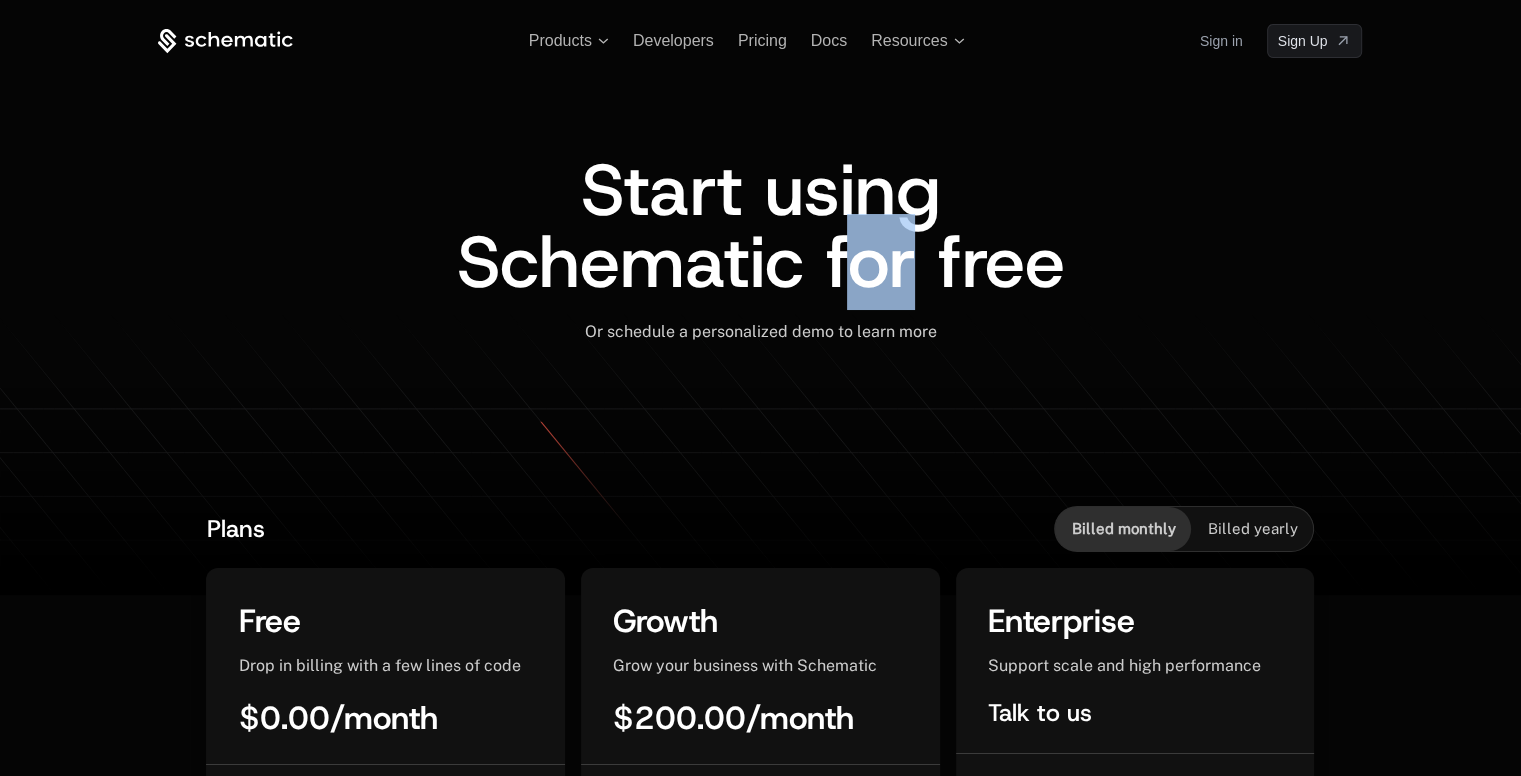 click on "Start using Schematic for free" at bounding box center [760, 226] 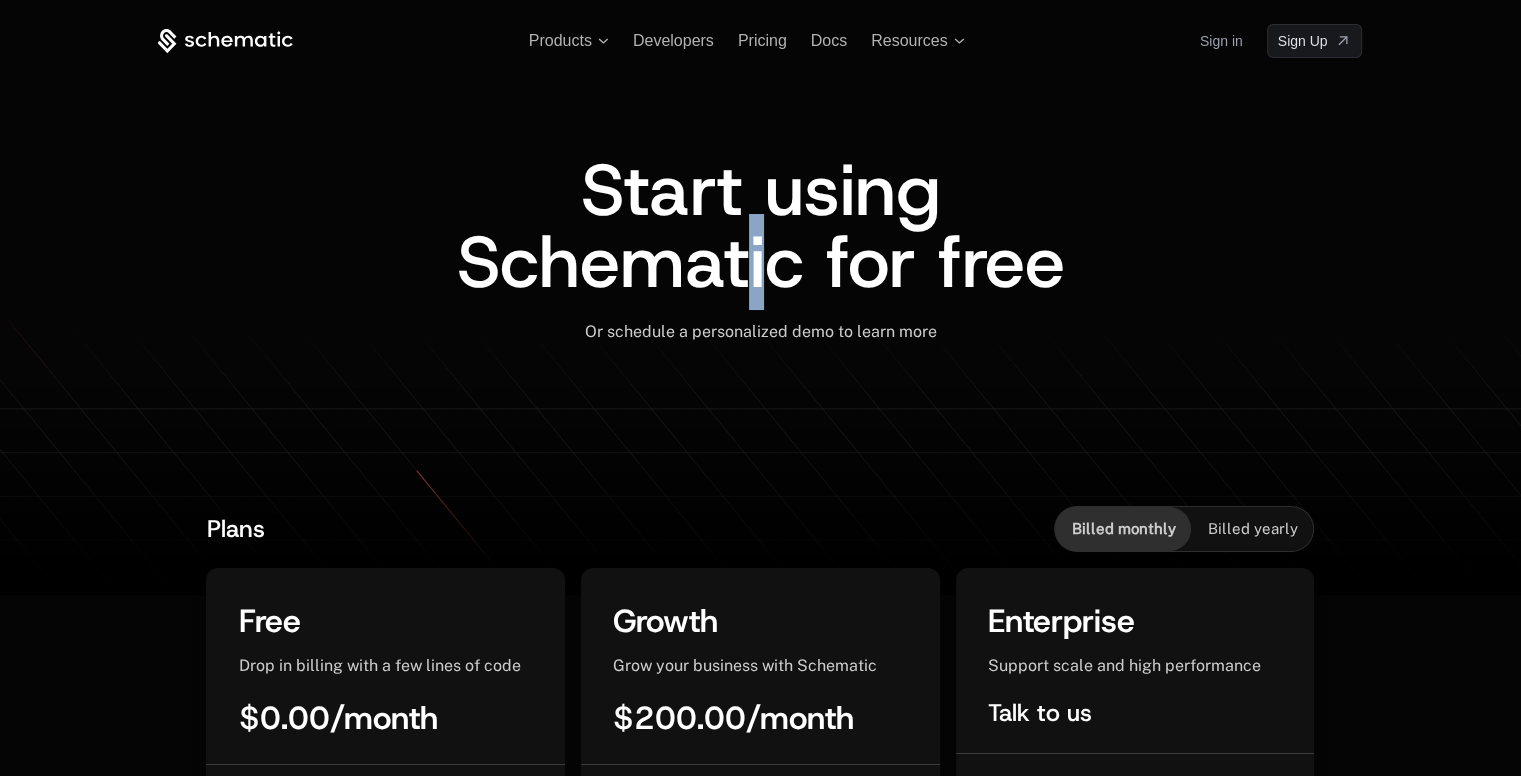 click on "Start using Schematic for free" at bounding box center (760, 226) 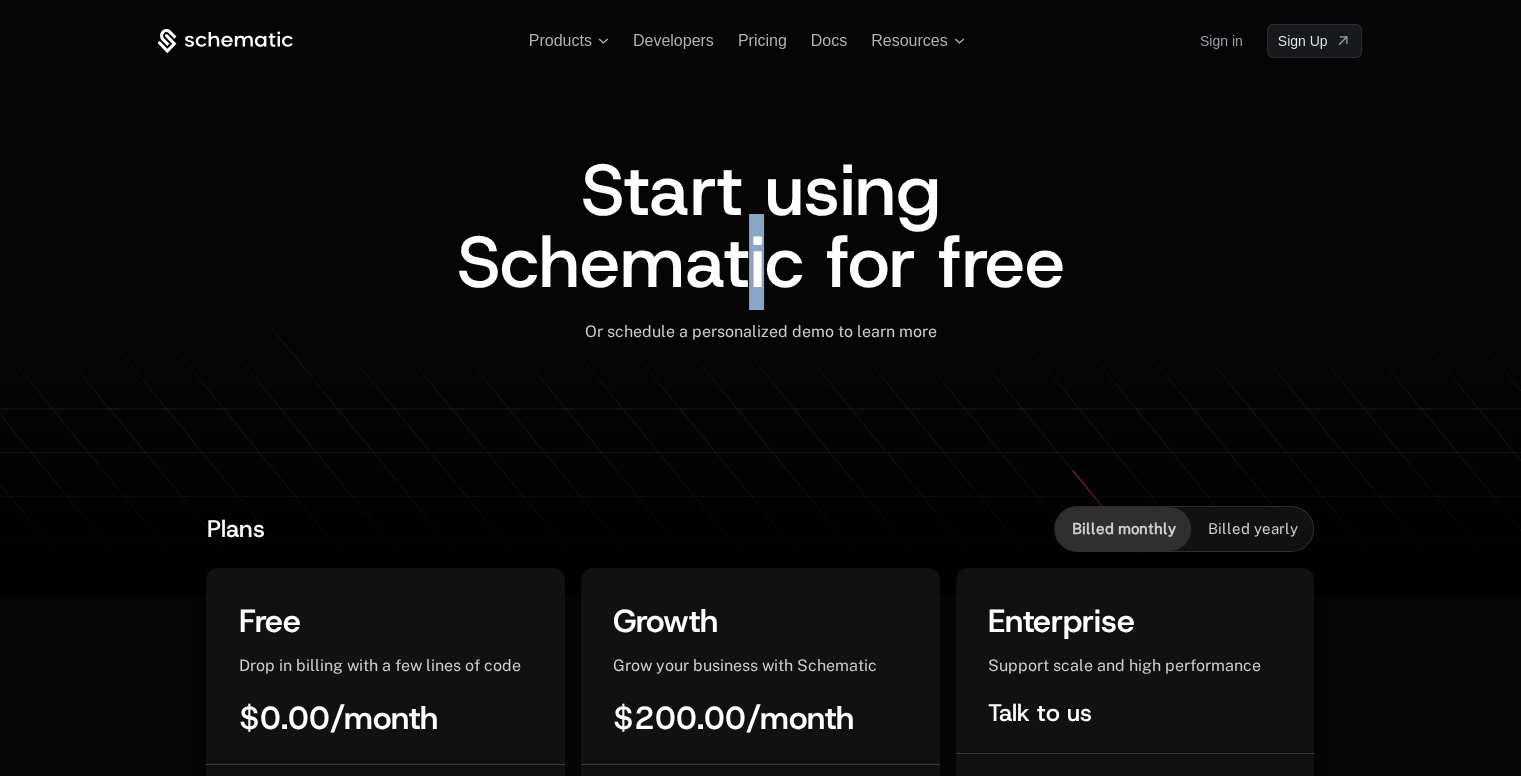 click on "Start using Schematic for free" at bounding box center (760, 226) 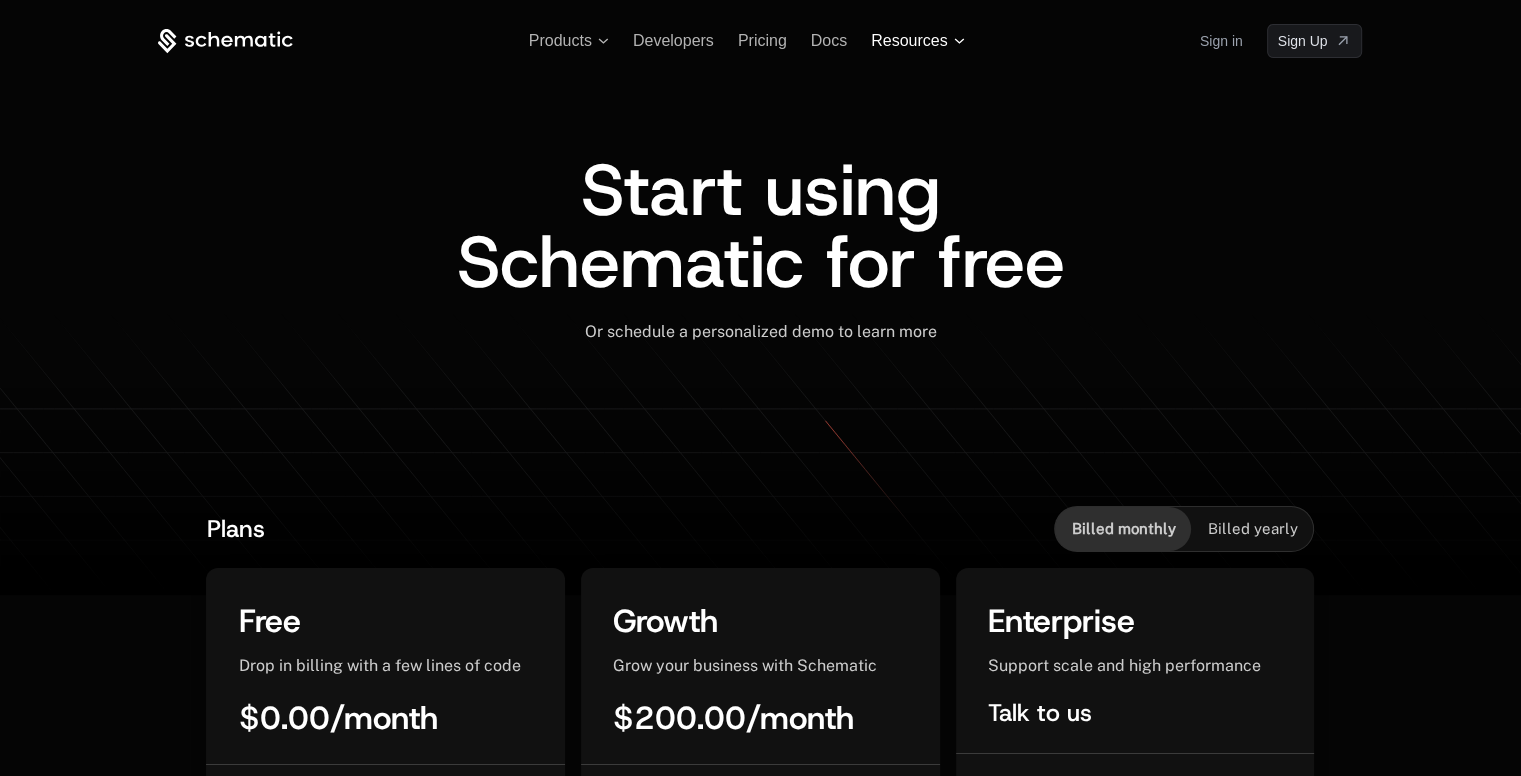 click on "Resources" at bounding box center [909, 41] 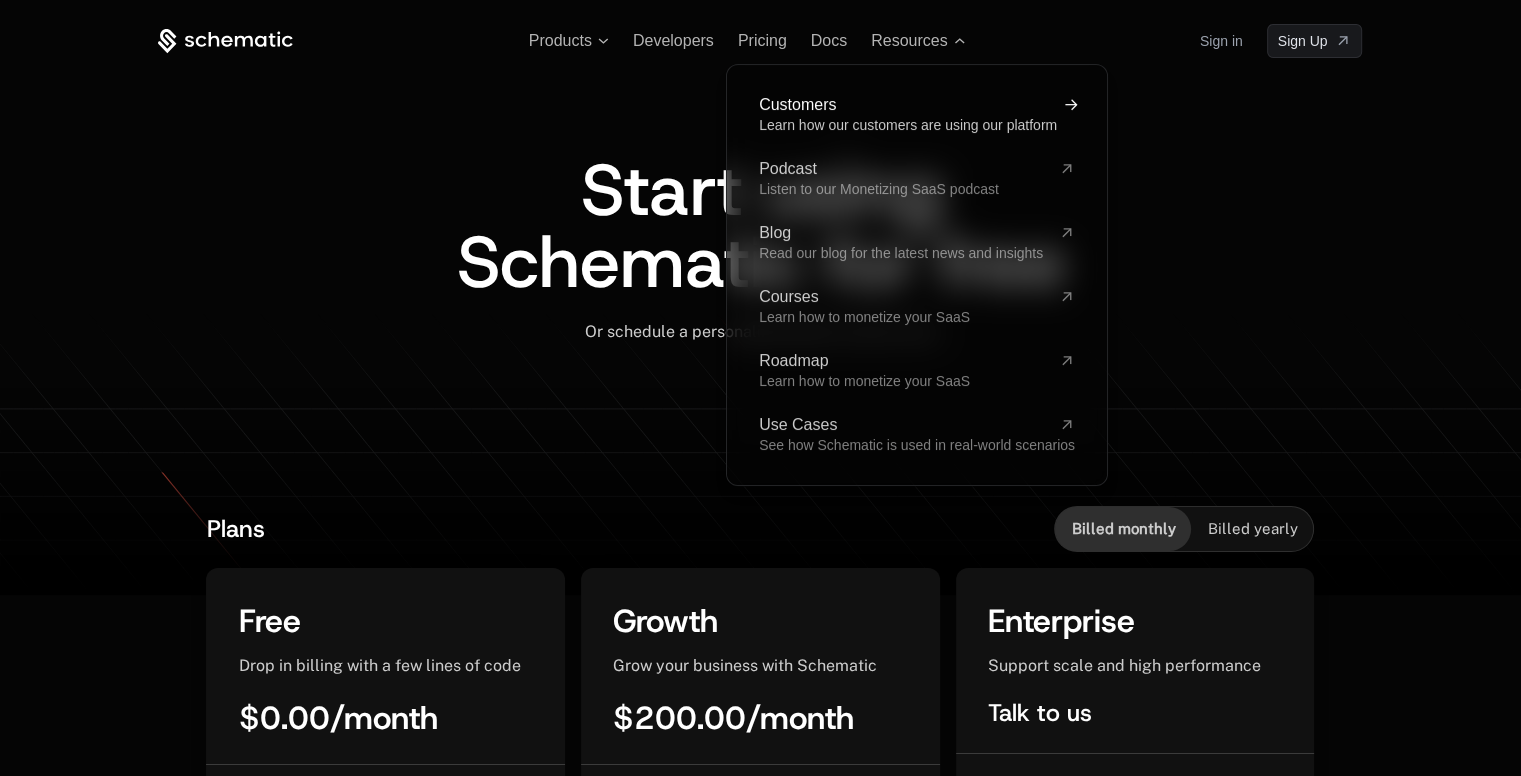 click on "Learn how our customers are using our platform" at bounding box center [908, 125] 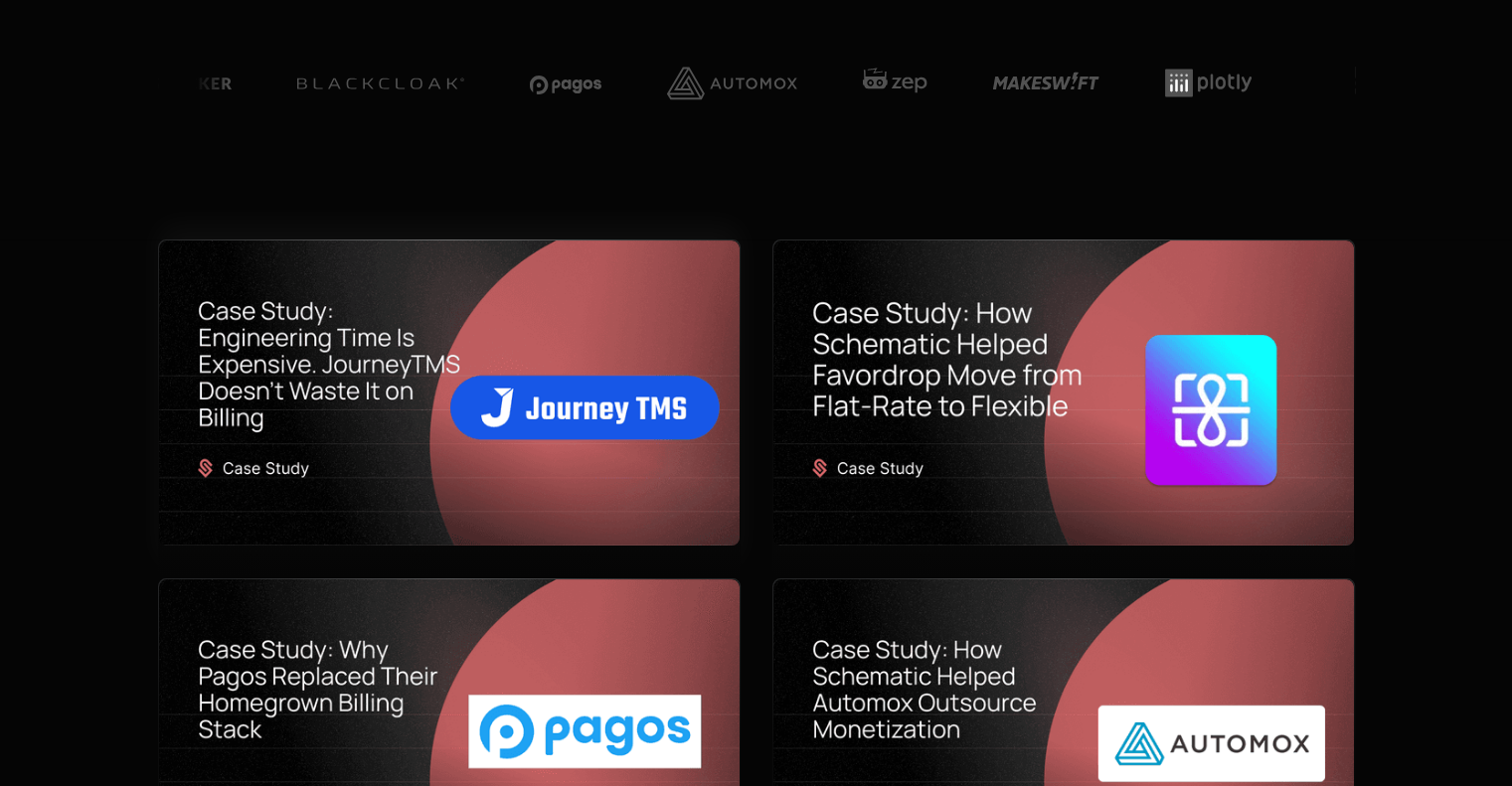 scroll, scrollTop: 596, scrollLeft: 0, axis: vertical 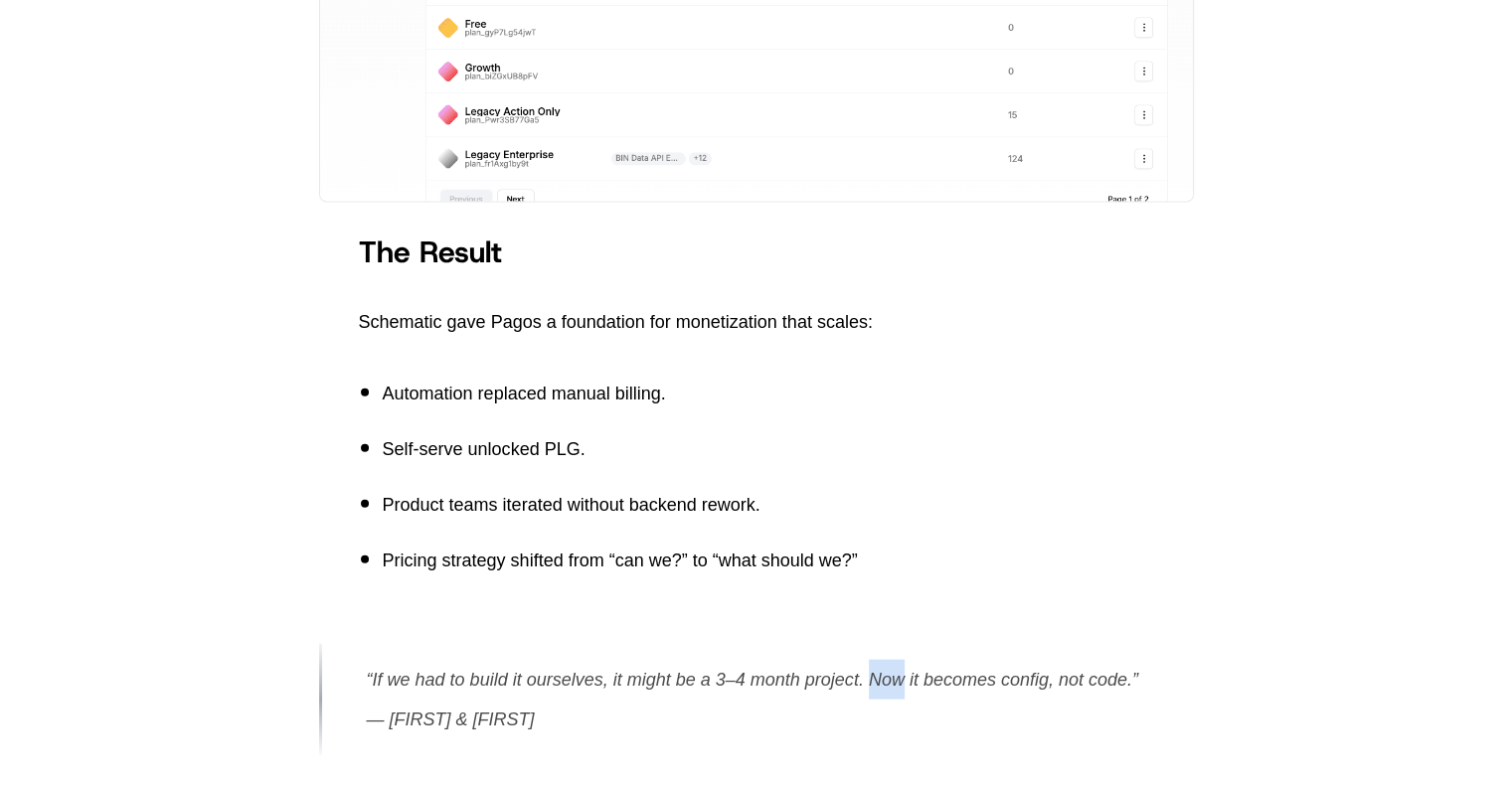 drag, startPoint x: 873, startPoint y: 679, endPoint x: 905, endPoint y: 674, distance: 32.38827 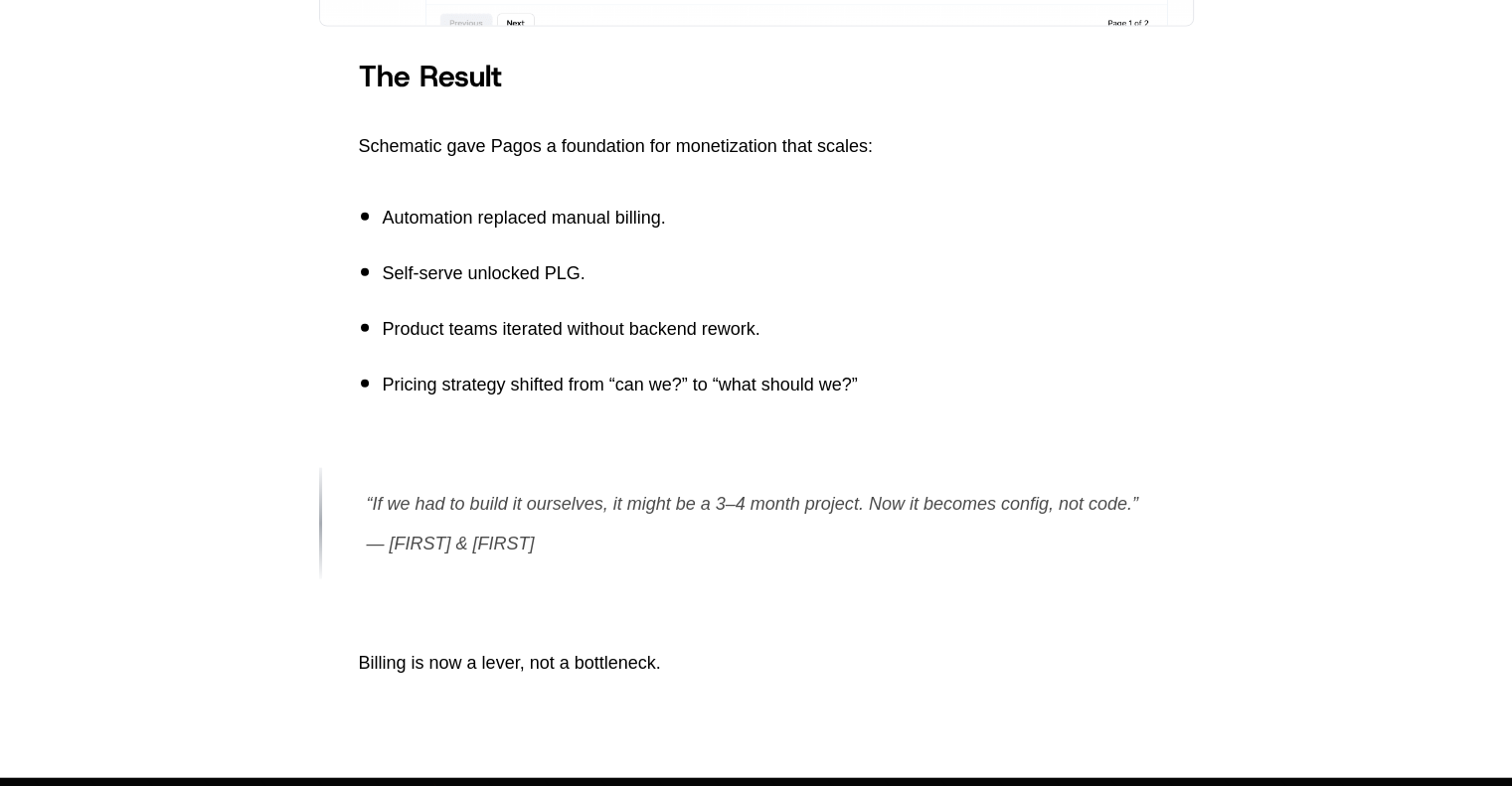scroll, scrollTop: 4670, scrollLeft: 0, axis: vertical 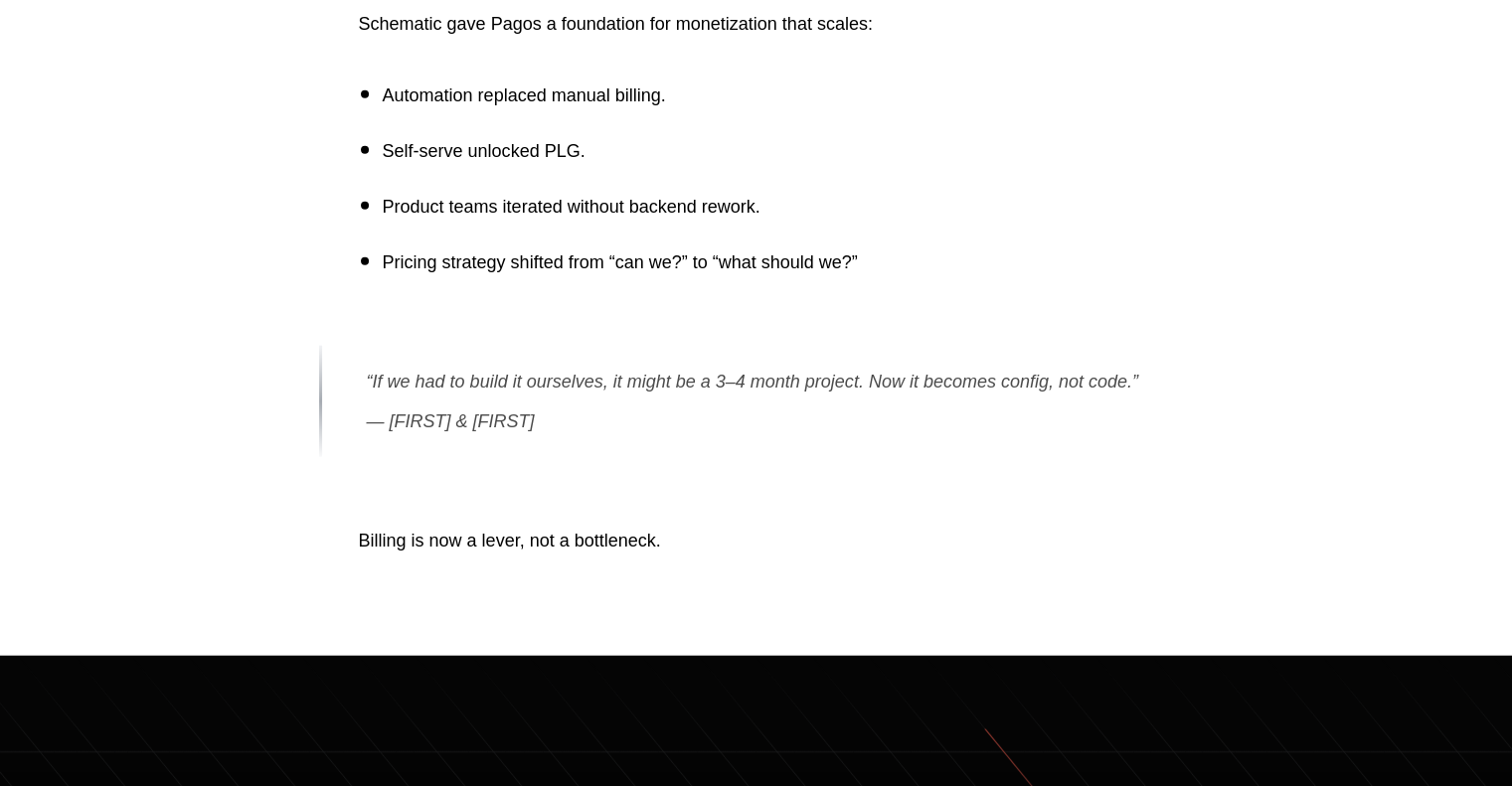 click on "Billing is now a lever, not a bottleneck." at bounding box center (756, 541) 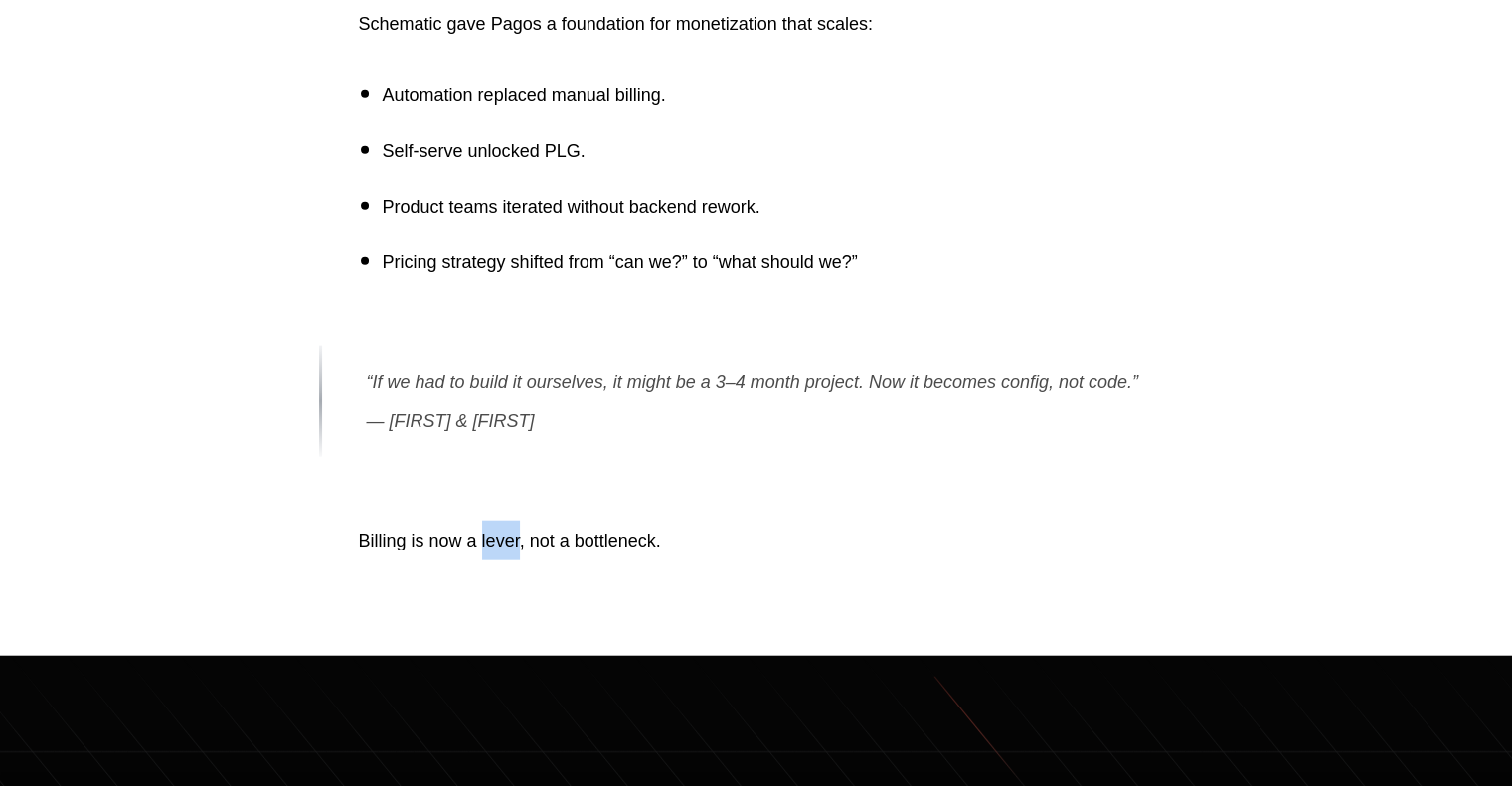 click on "Billing is now a lever, not a bottleneck." at bounding box center (756, 541) 